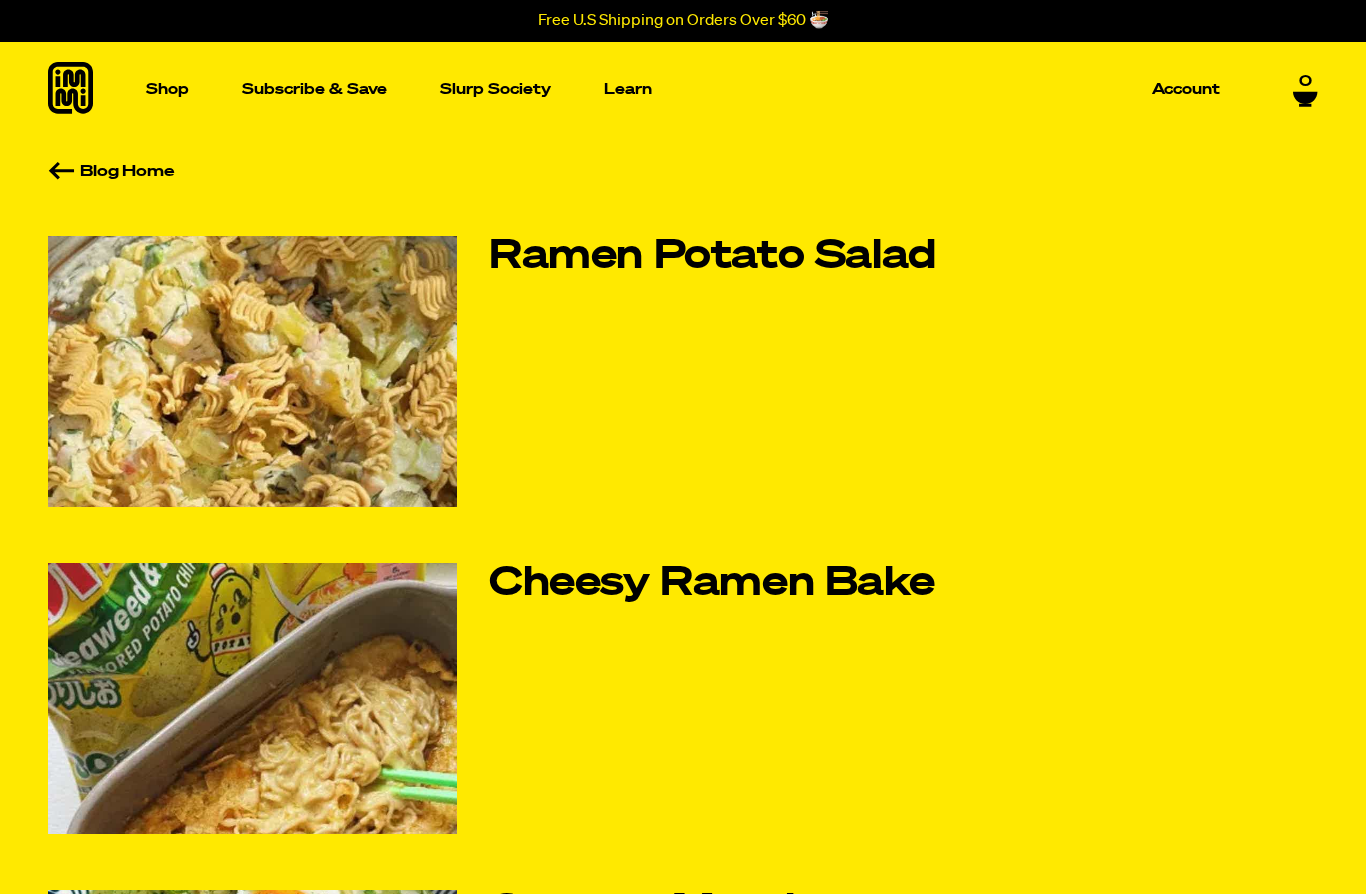 scroll, scrollTop: 0, scrollLeft: 0, axis: both 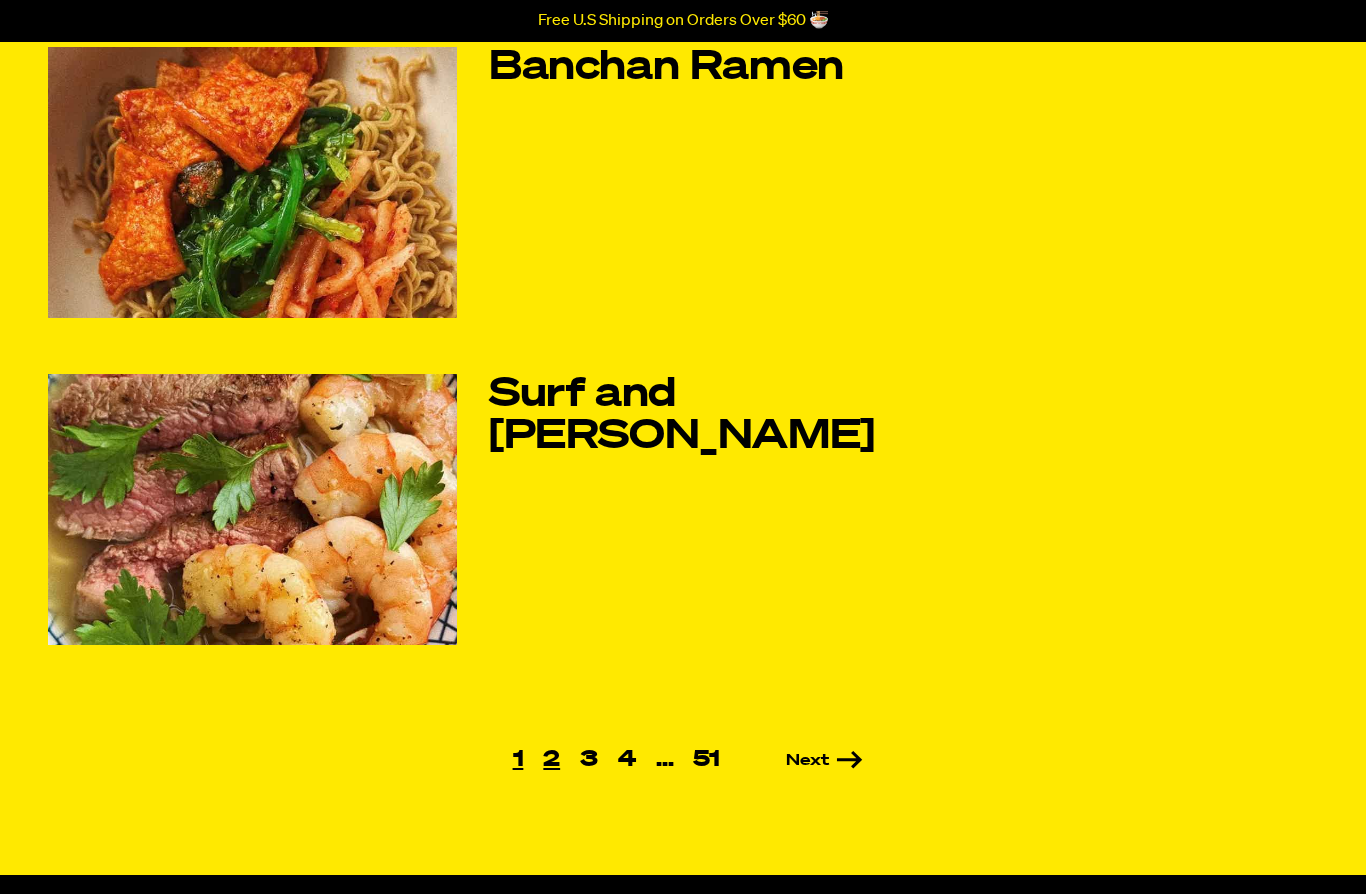 click on "2" at bounding box center (551, 761) 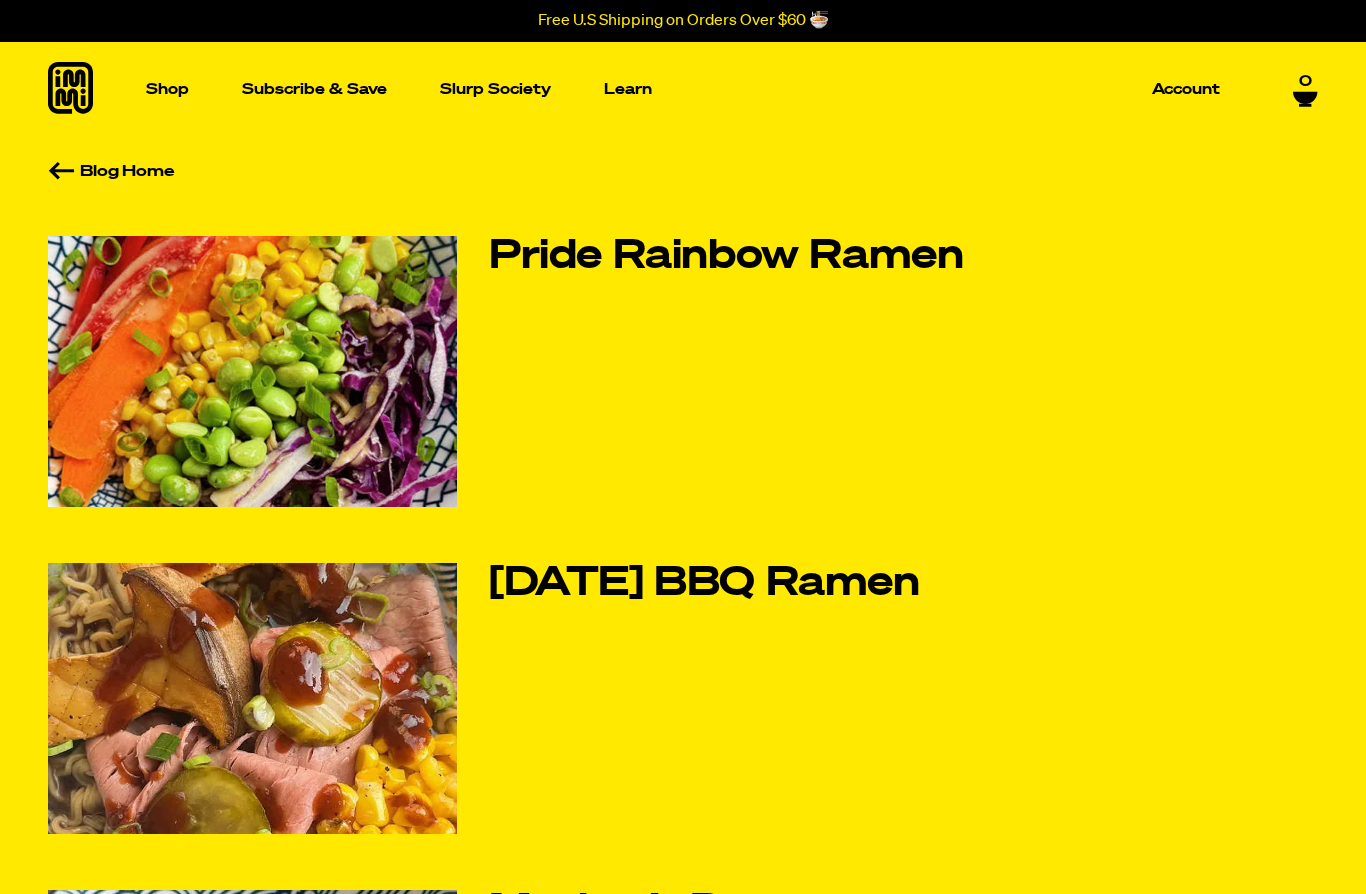 scroll, scrollTop: 0, scrollLeft: 0, axis: both 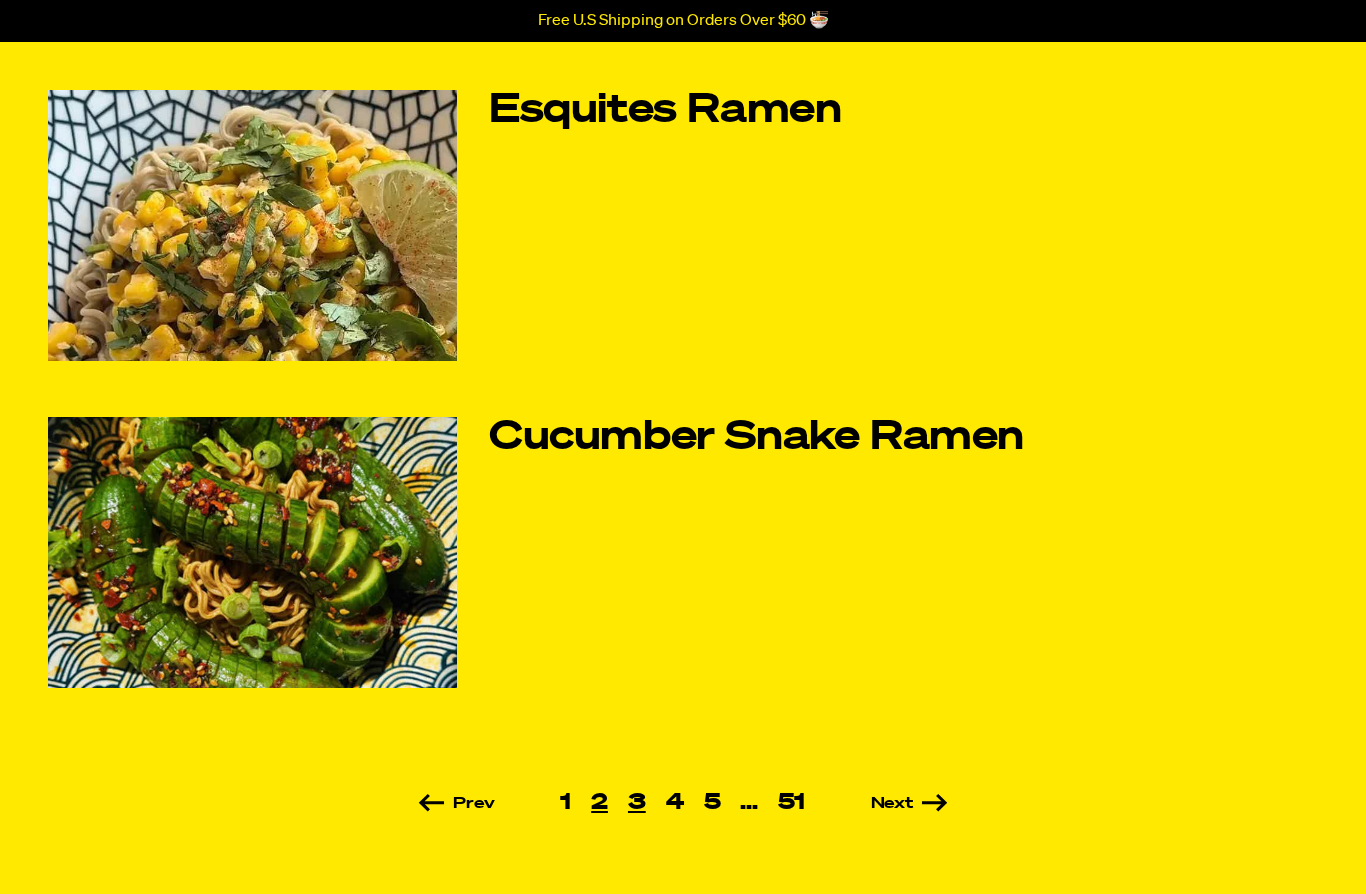 click on "3" at bounding box center (637, 803) 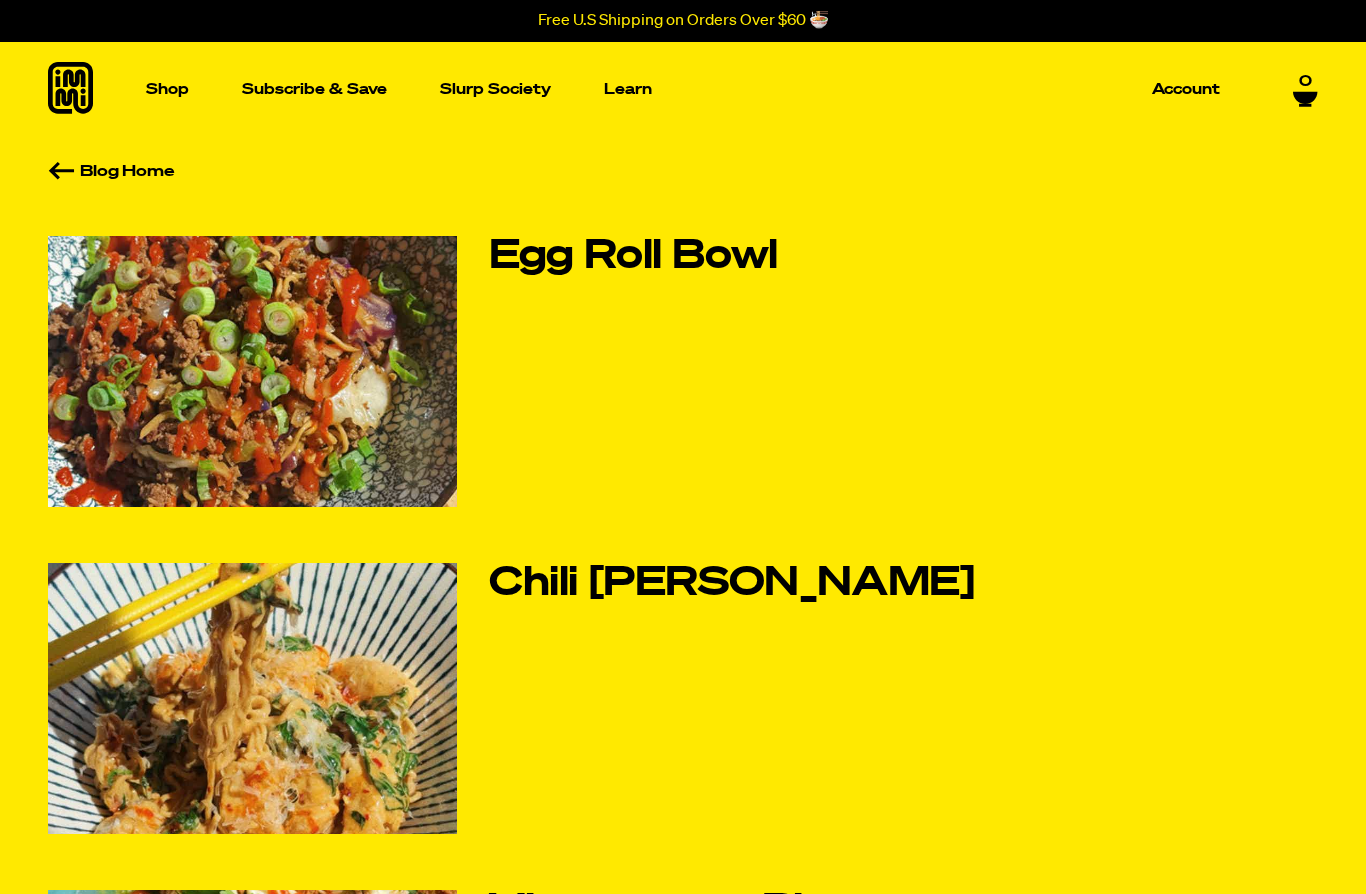 scroll, scrollTop: 0, scrollLeft: 0, axis: both 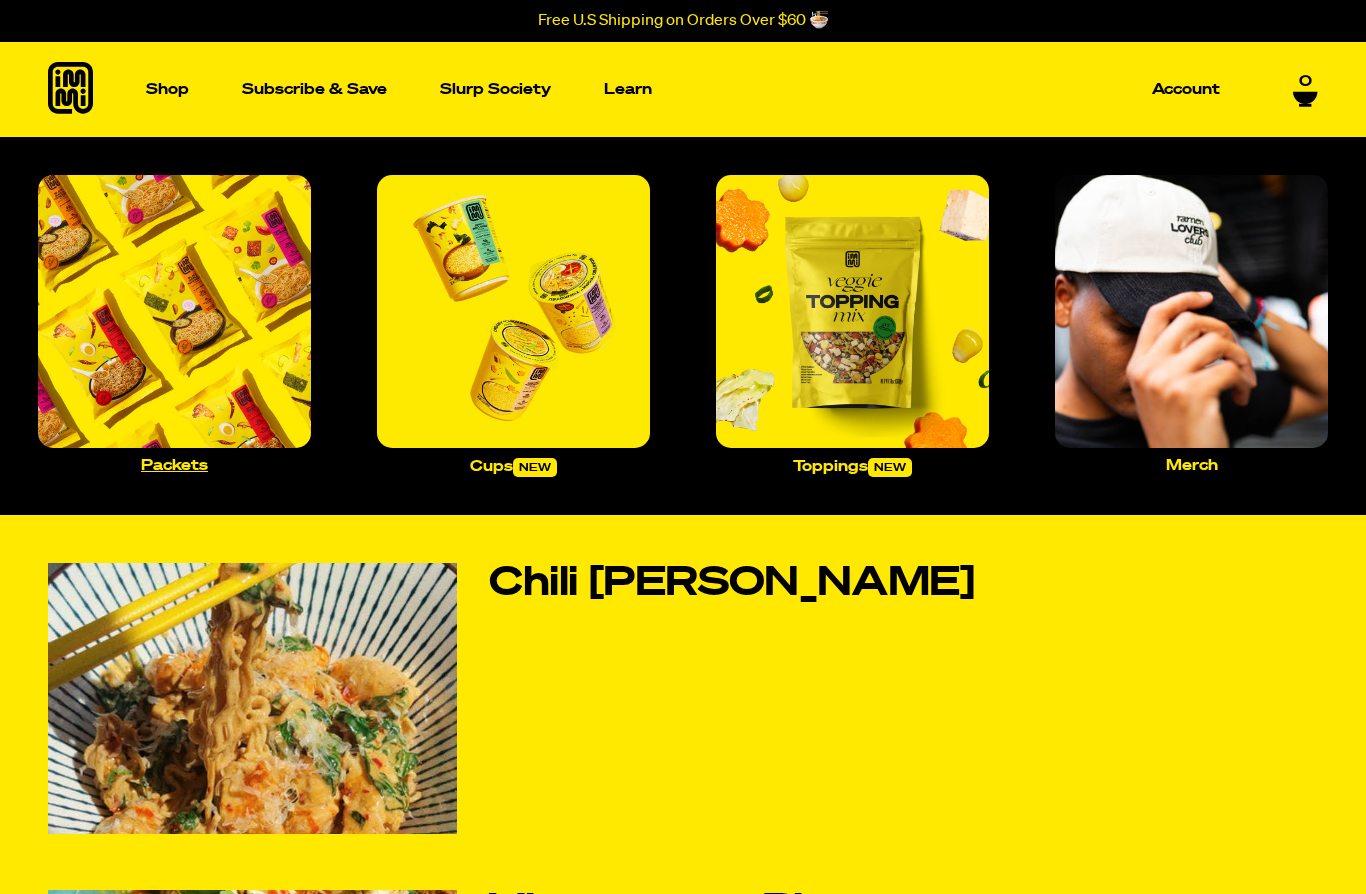 click at bounding box center (174, 311) 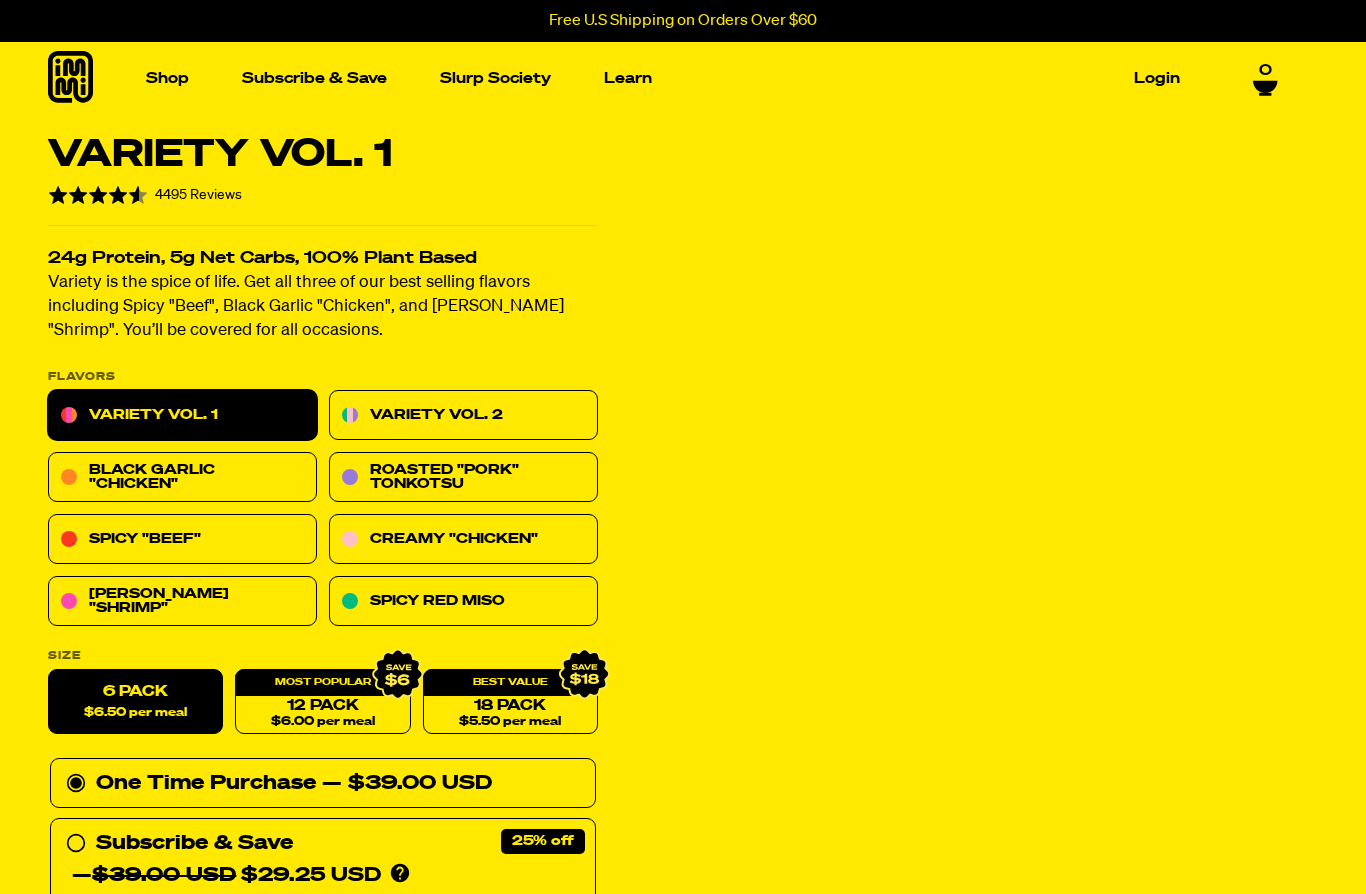 scroll, scrollTop: 0, scrollLeft: 0, axis: both 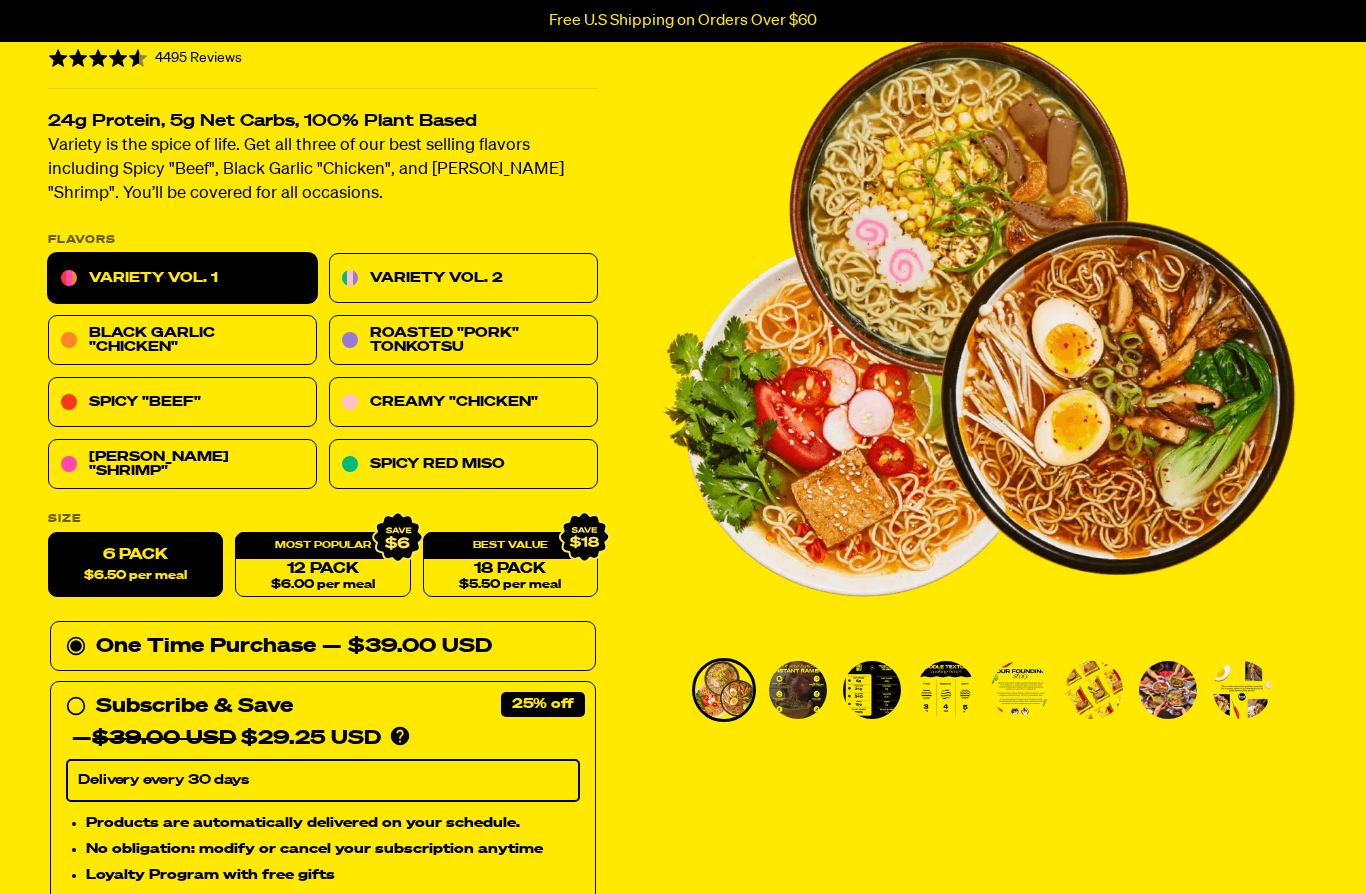 click at bounding box center [798, 690] 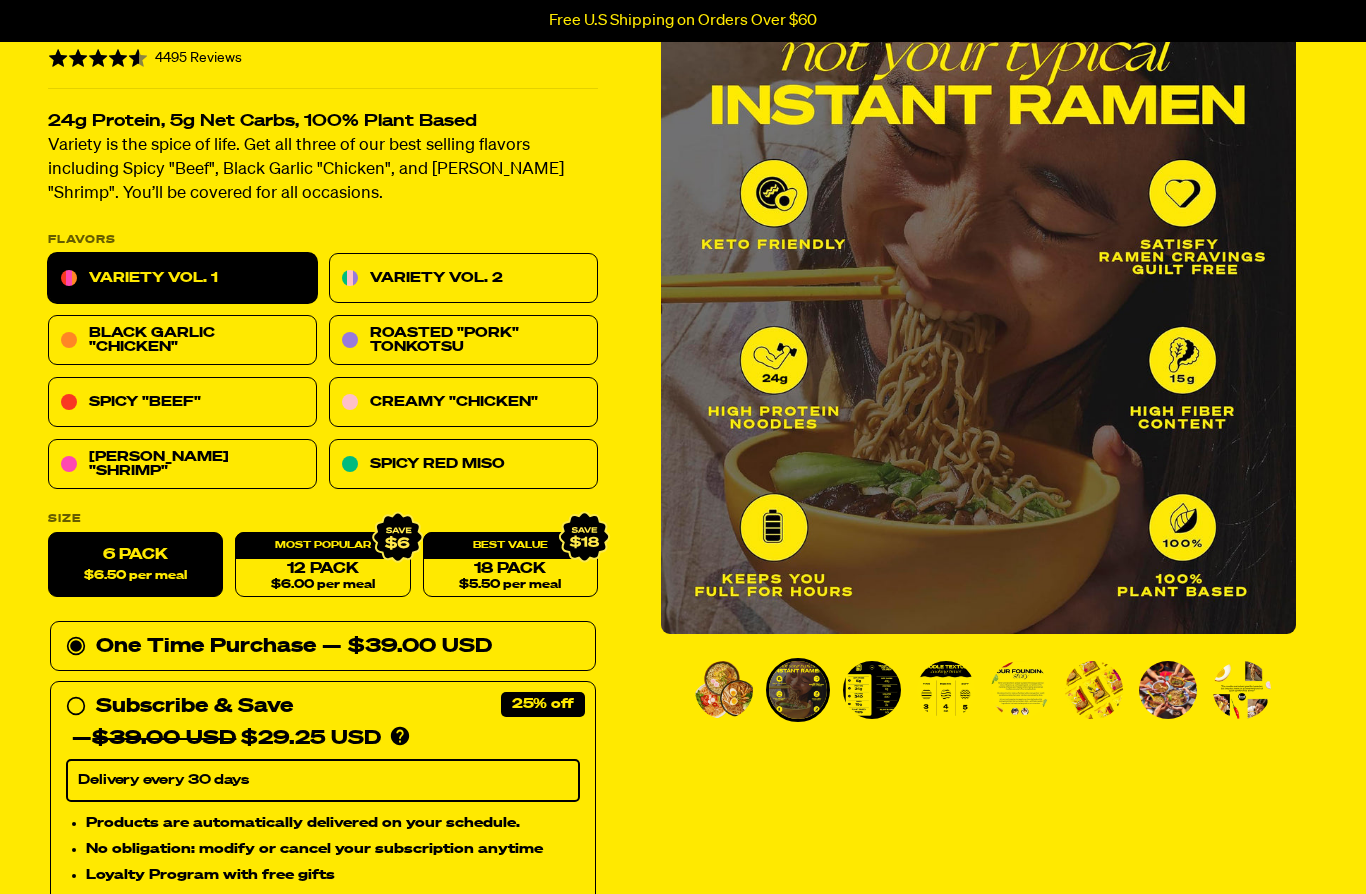 click at bounding box center [872, 690] 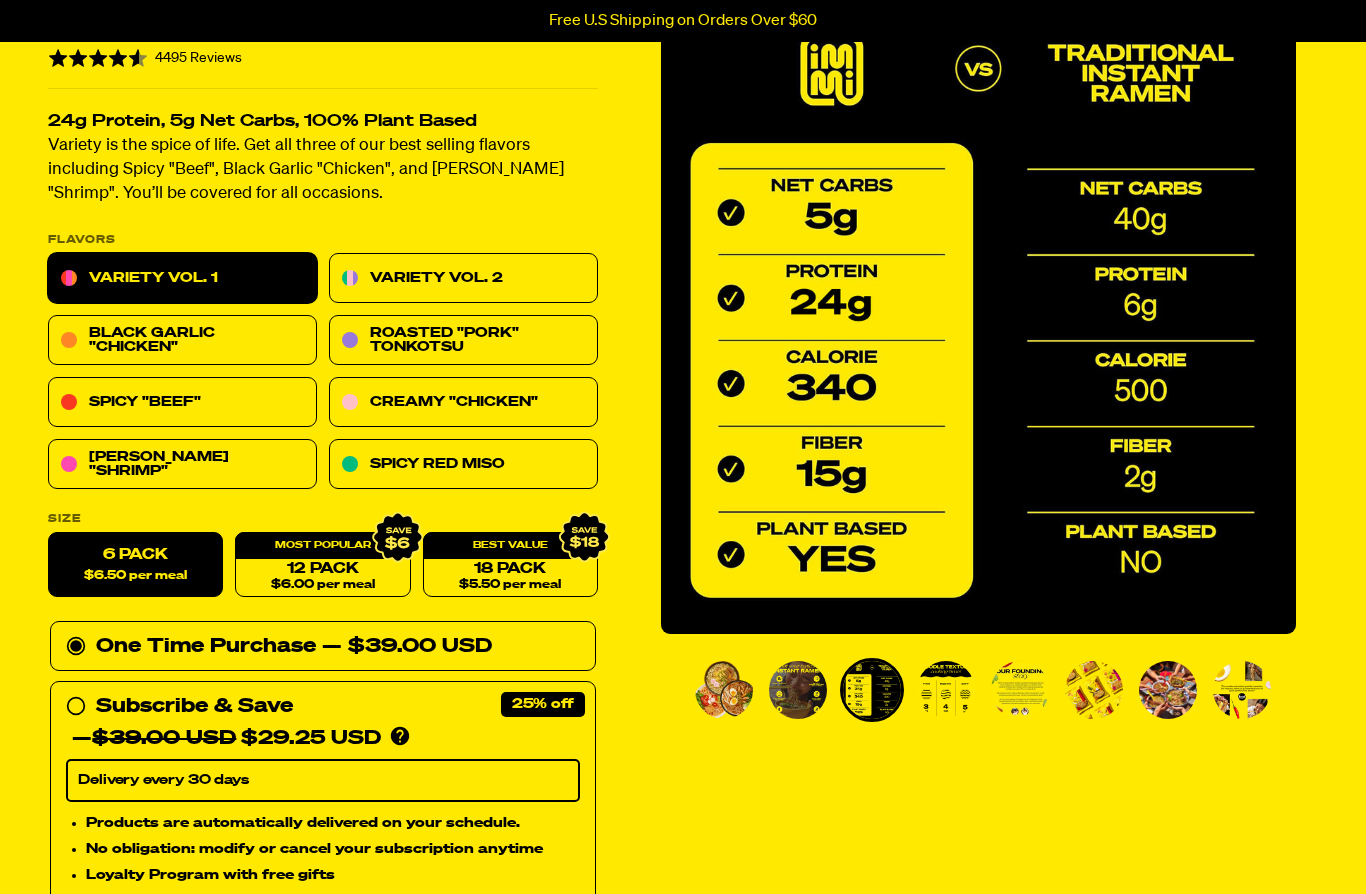 click at bounding box center [946, 690] 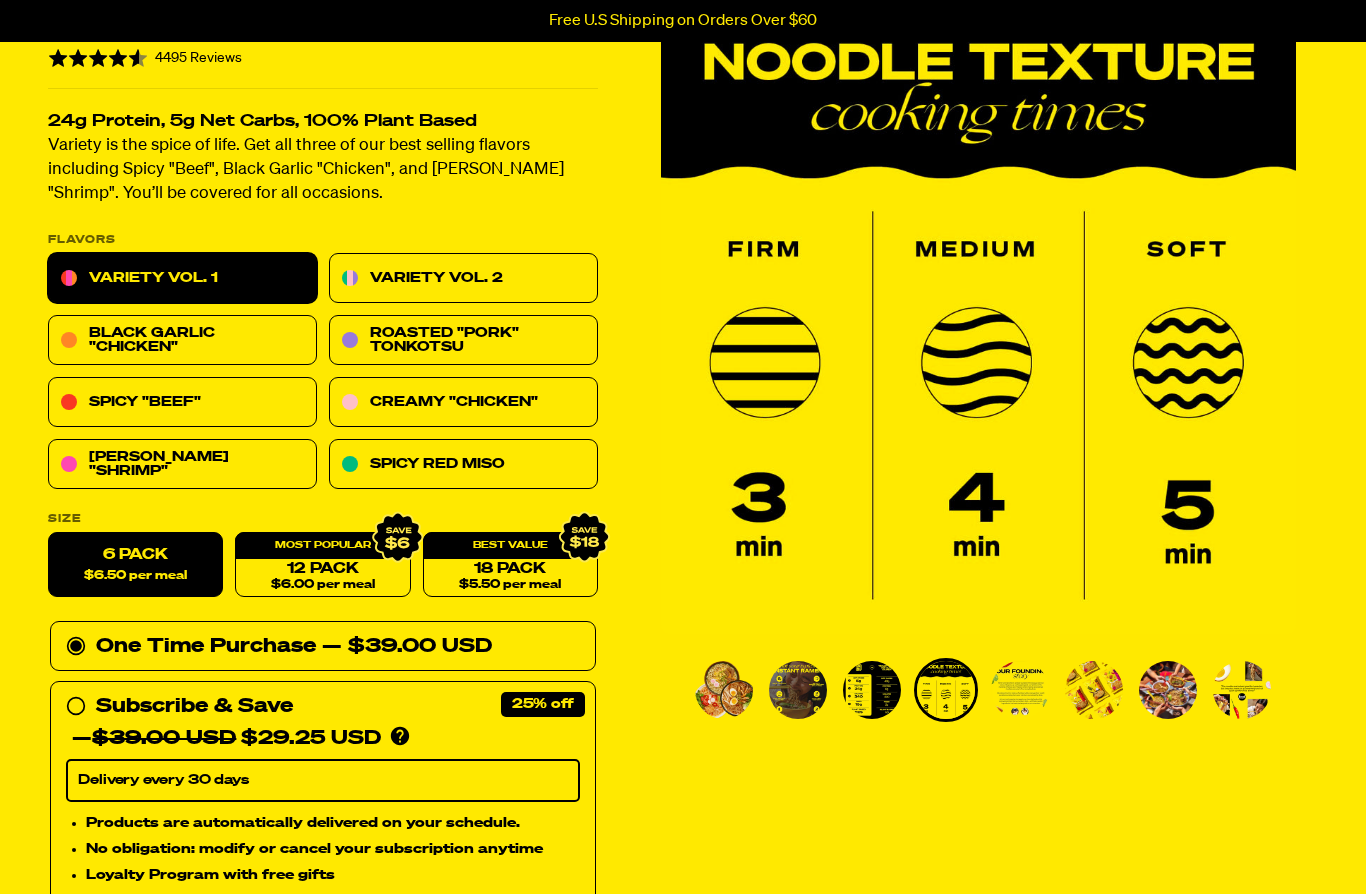 click at bounding box center (1020, 690) 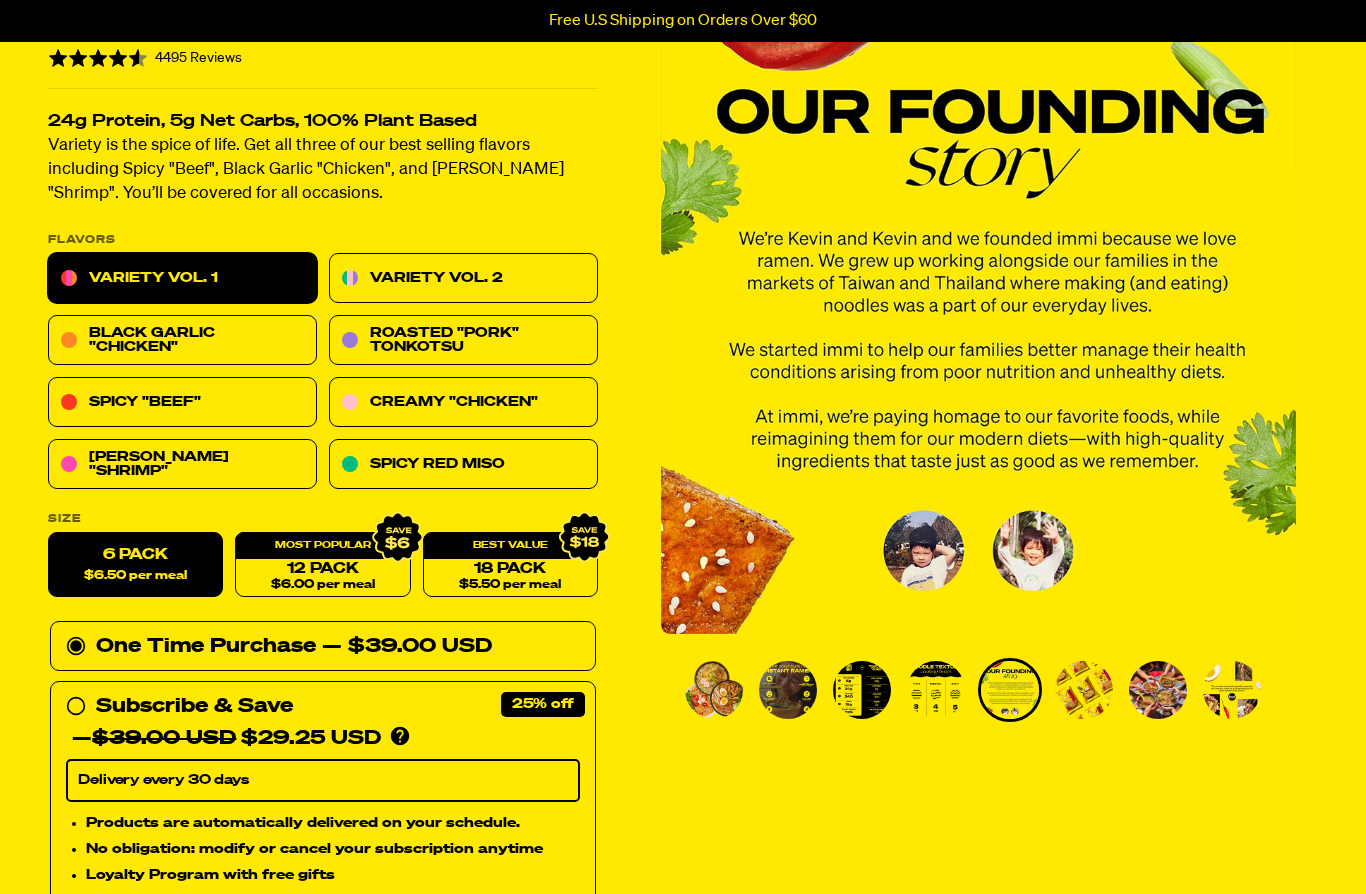 click at bounding box center [1084, 690] 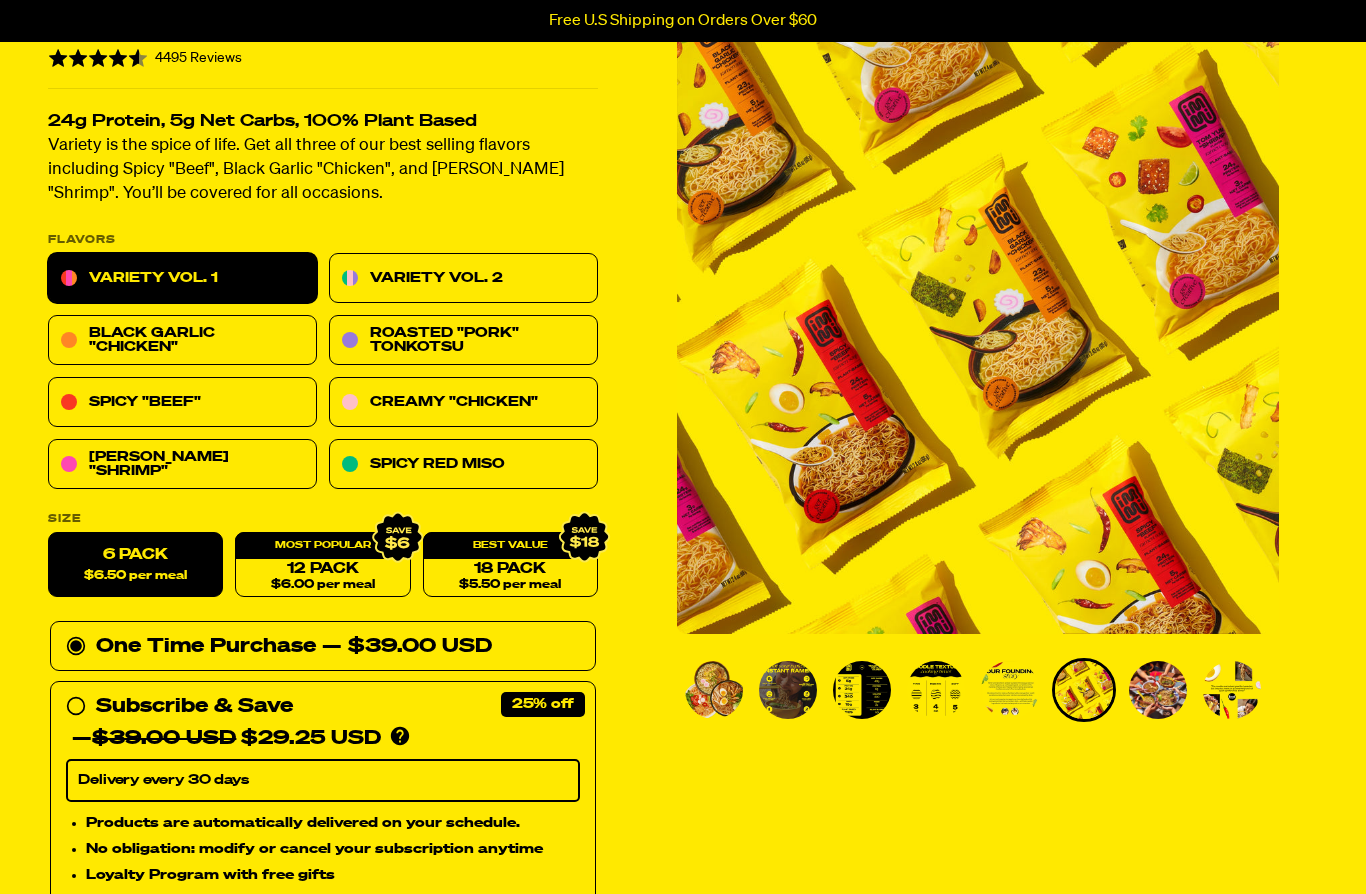 click at bounding box center (1158, 690) 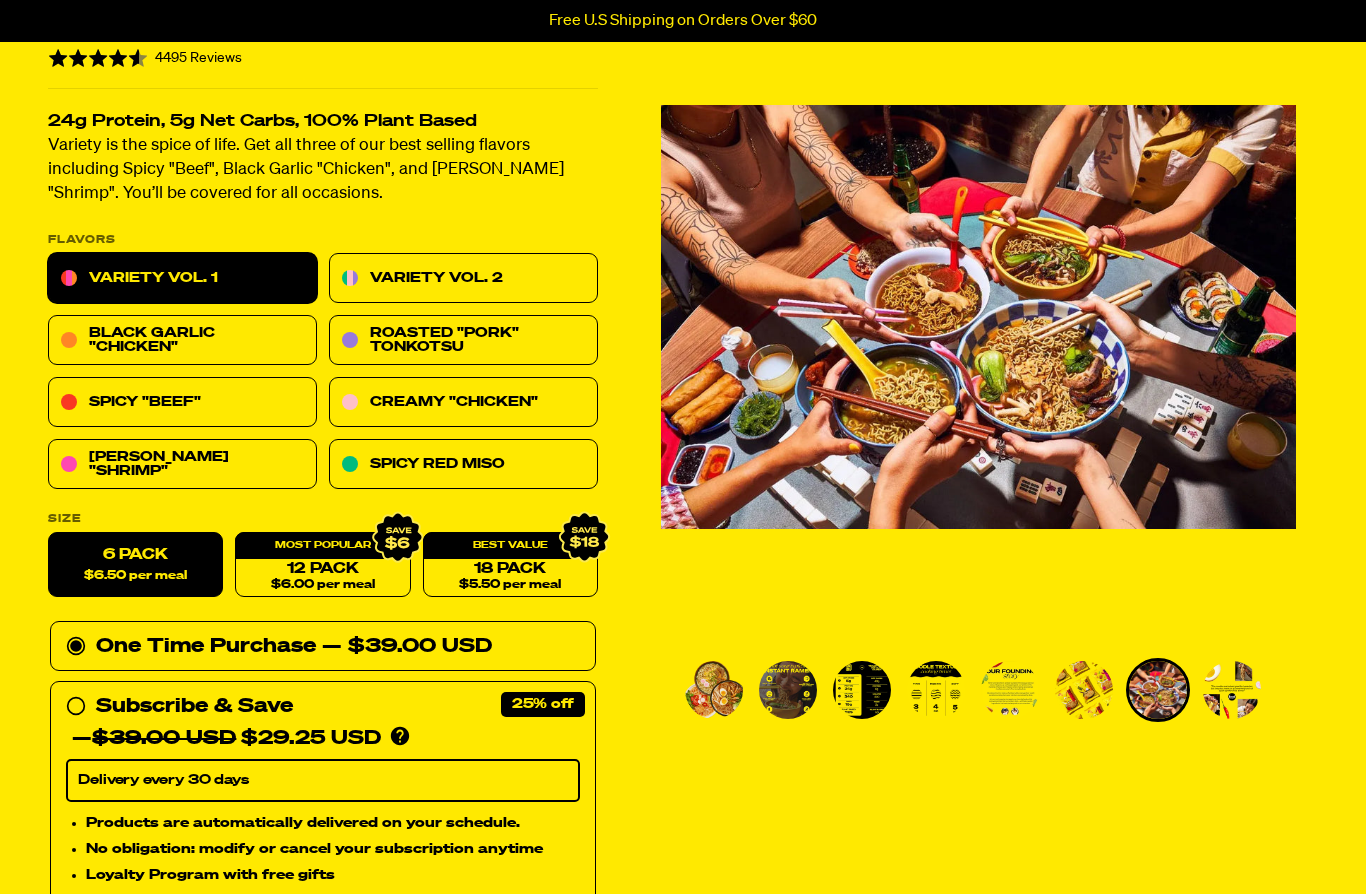 click at bounding box center (1232, 690) 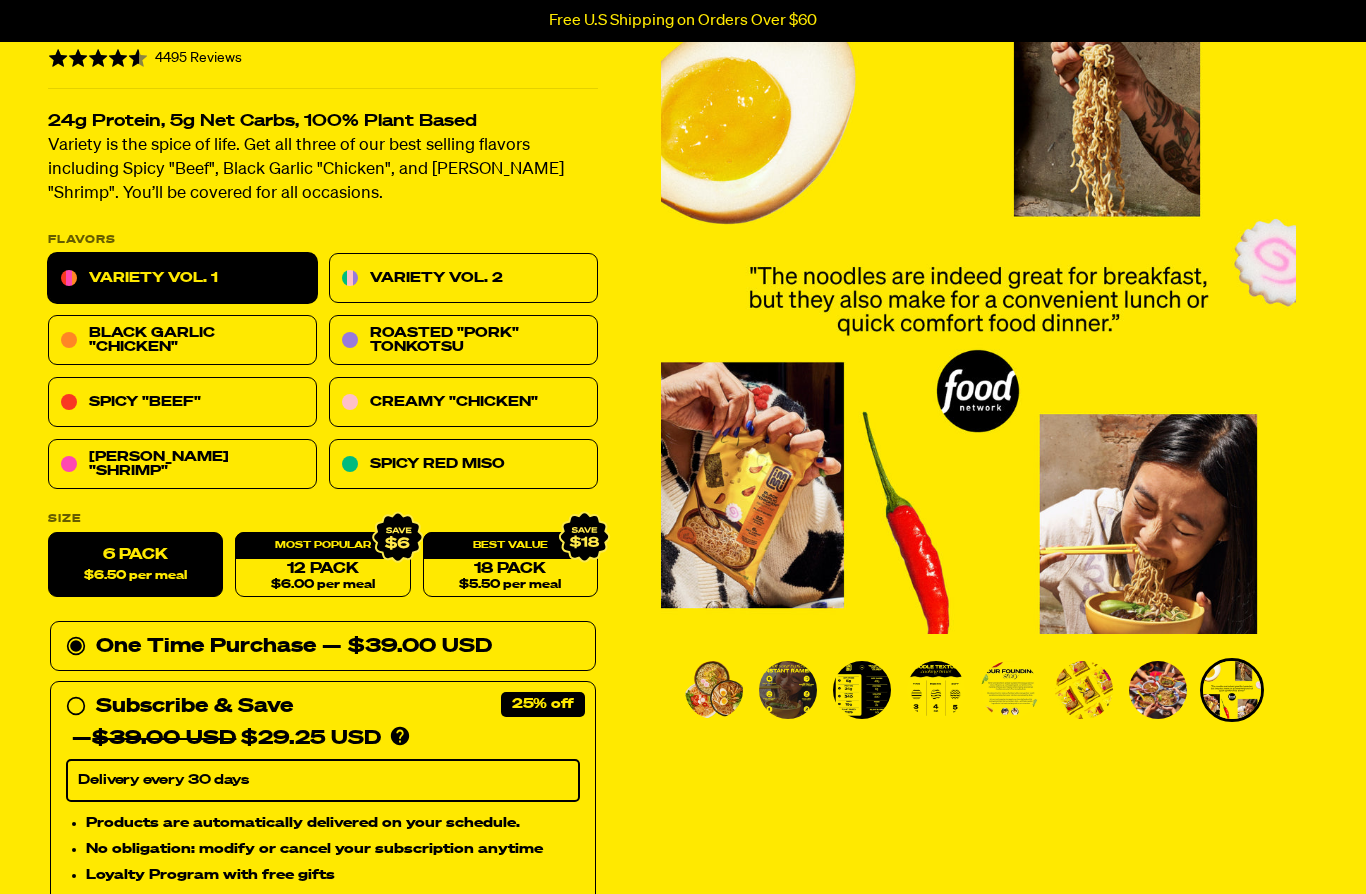 scroll, scrollTop: 0, scrollLeft: 0, axis: both 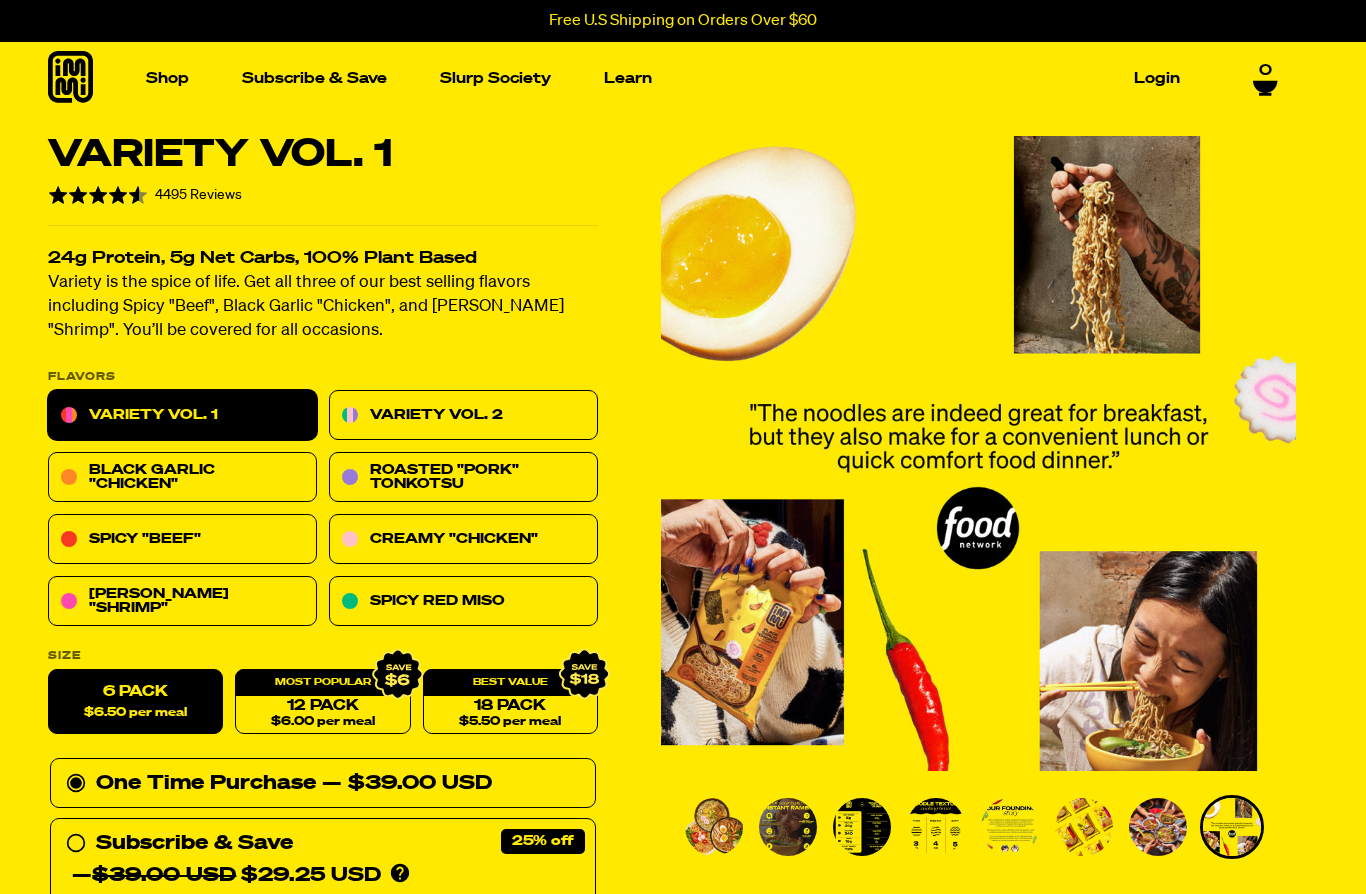 click on "Variety Vol. 1" at bounding box center (182, 416) 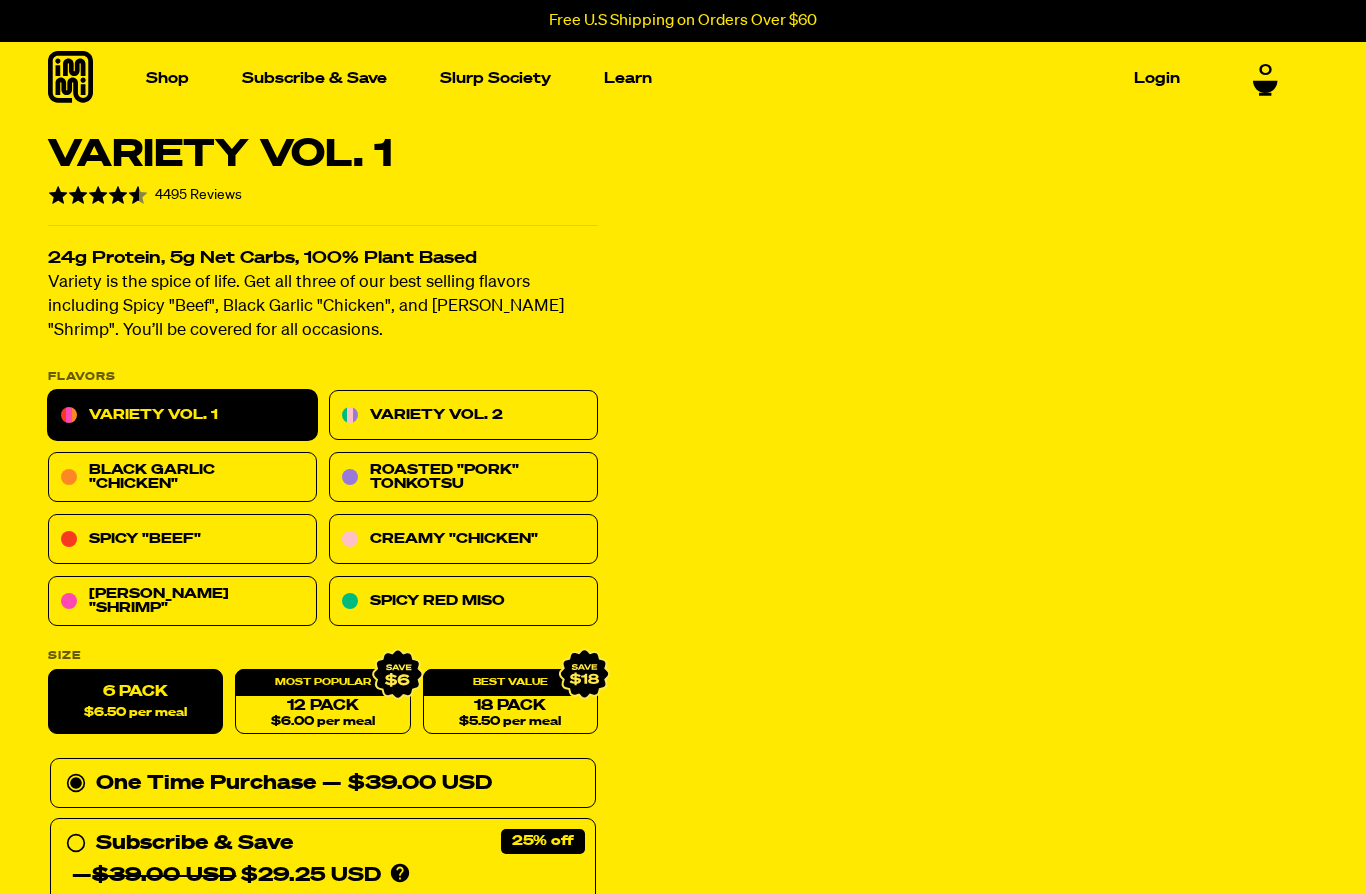 scroll, scrollTop: 0, scrollLeft: 0, axis: both 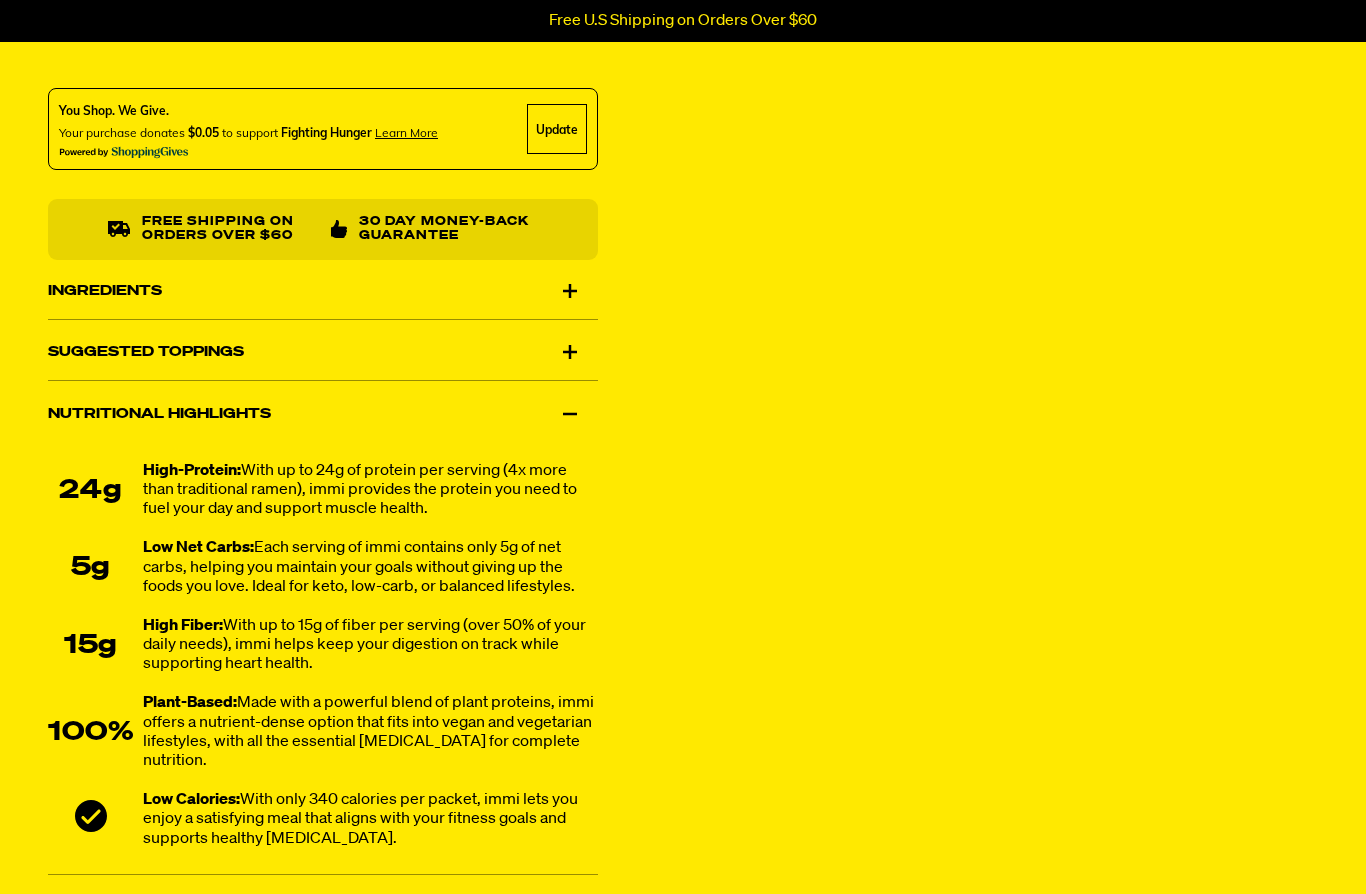 click on "Ingredients" at bounding box center (323, 291) 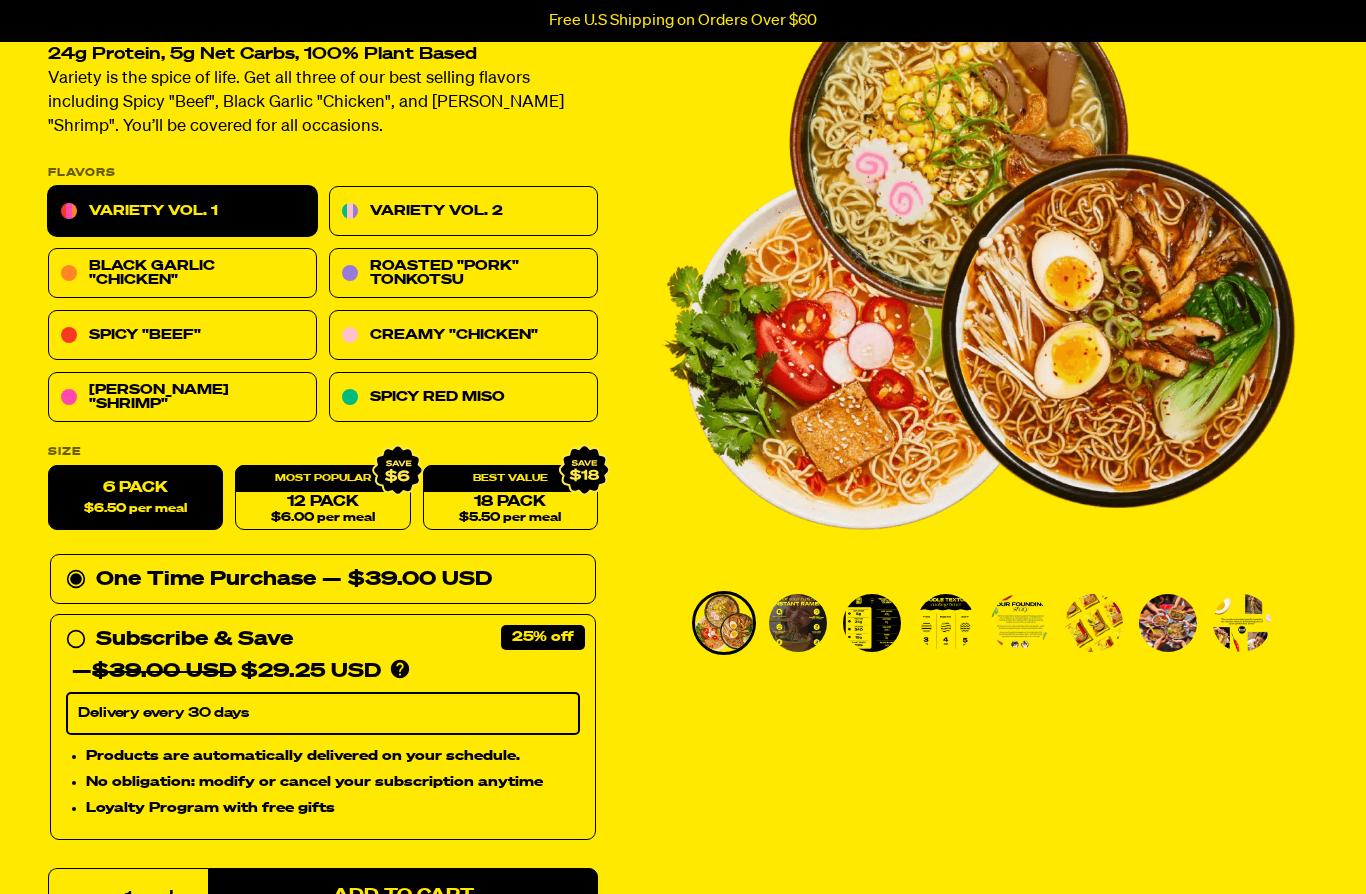 scroll, scrollTop: 149, scrollLeft: 0, axis: vertical 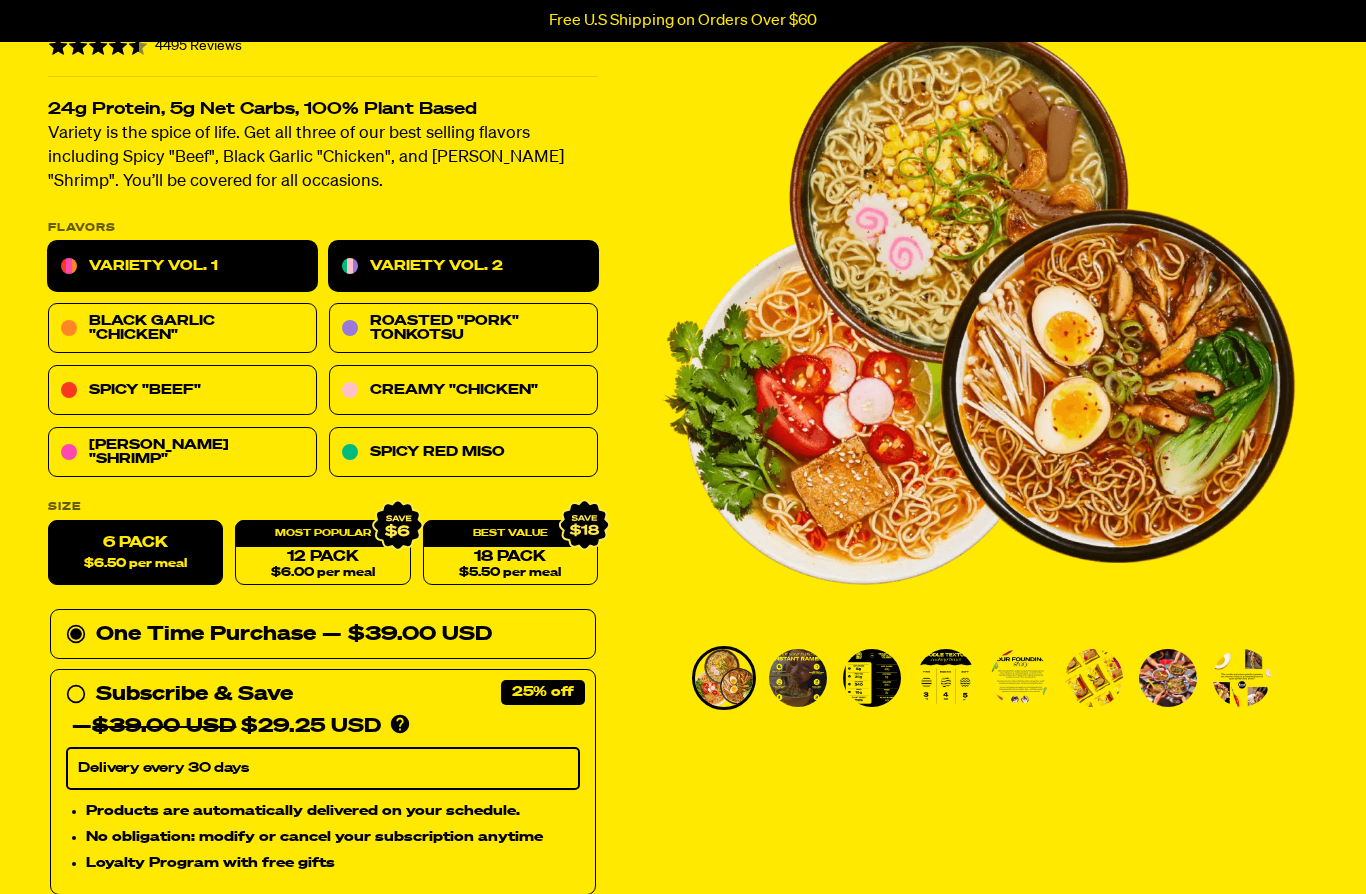 click on "Variety Vol. 2" at bounding box center (463, 267) 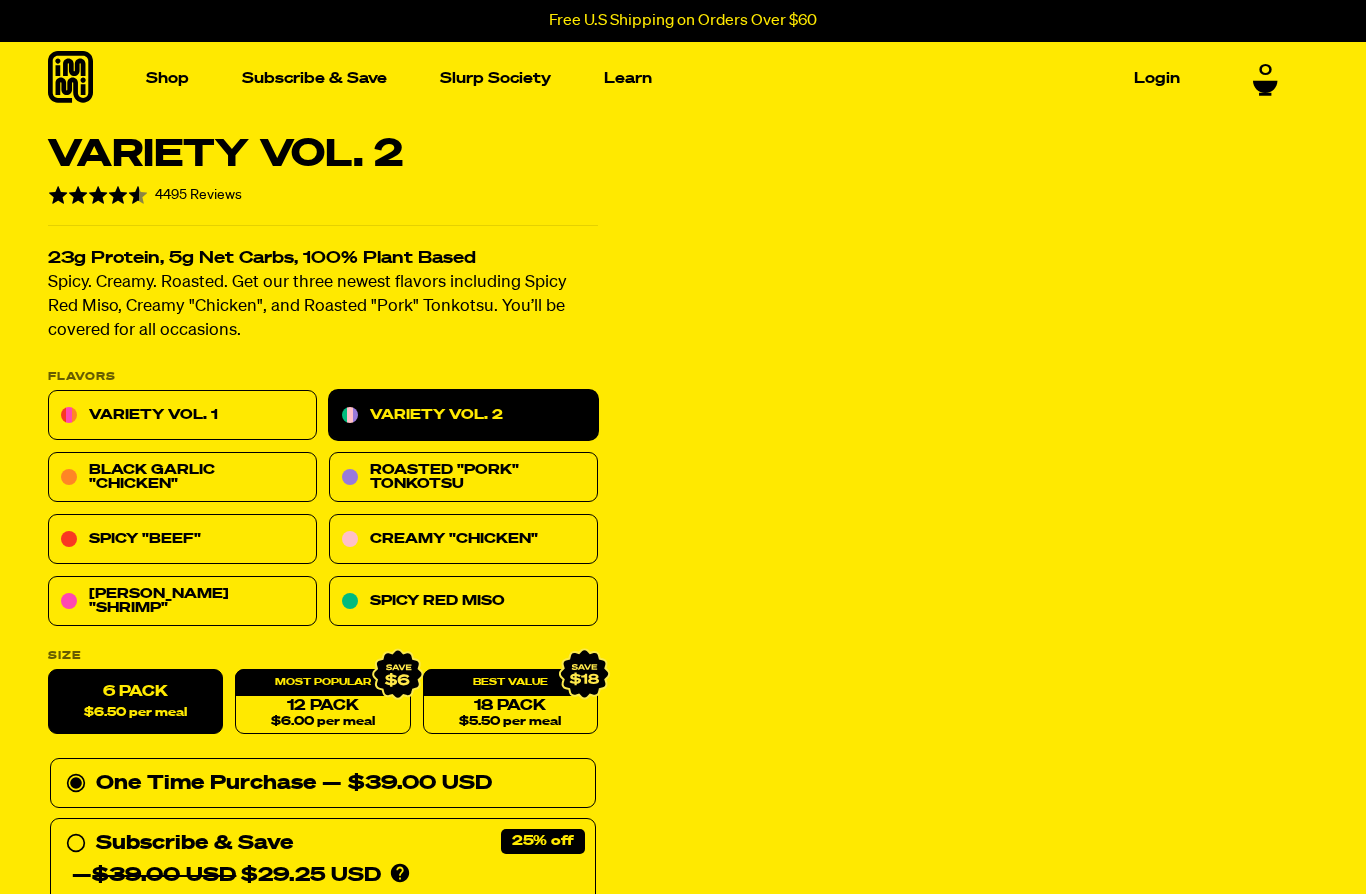 scroll, scrollTop: 0, scrollLeft: 0, axis: both 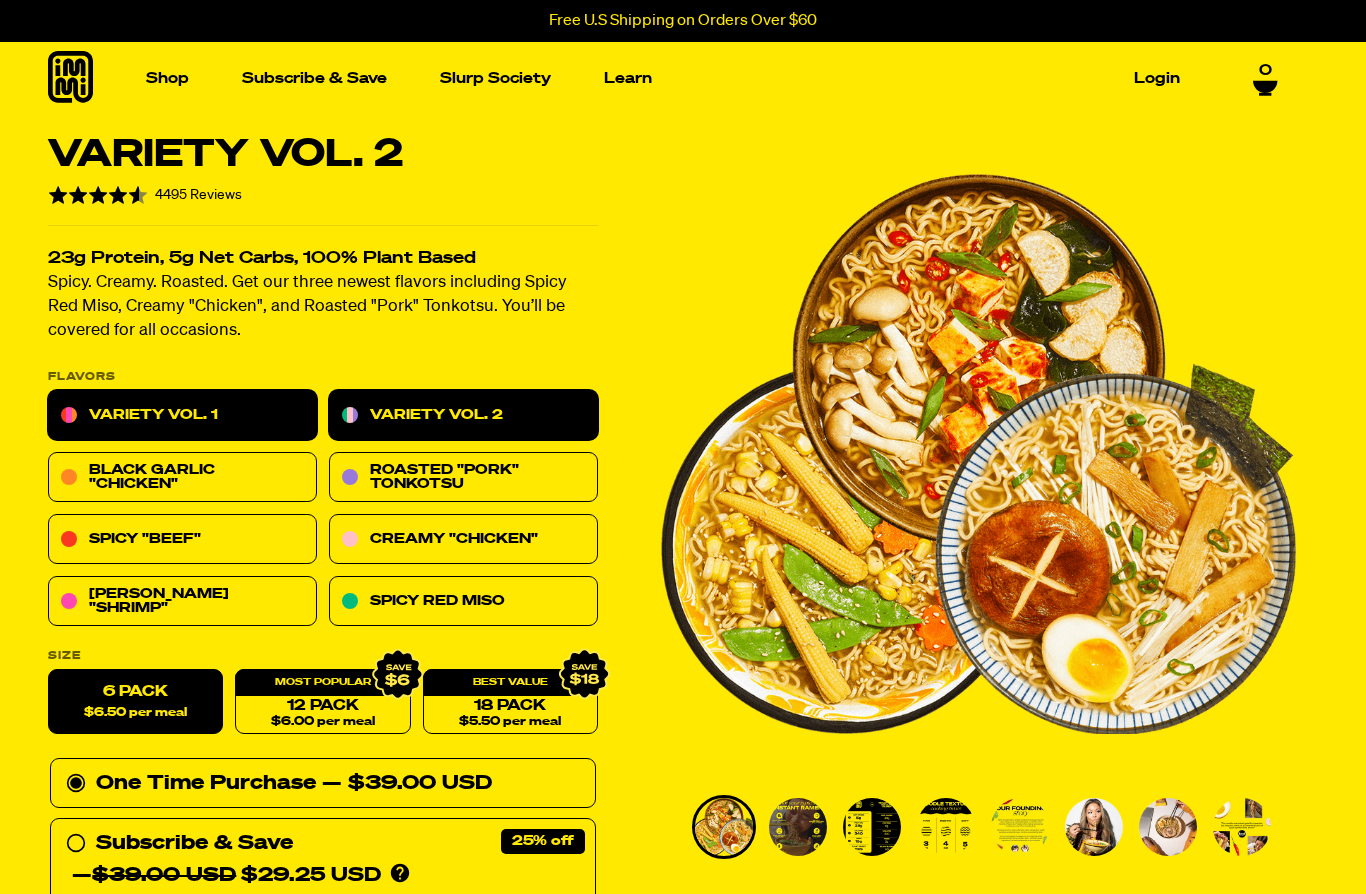 click on "Variety Vol. 1" at bounding box center (182, 416) 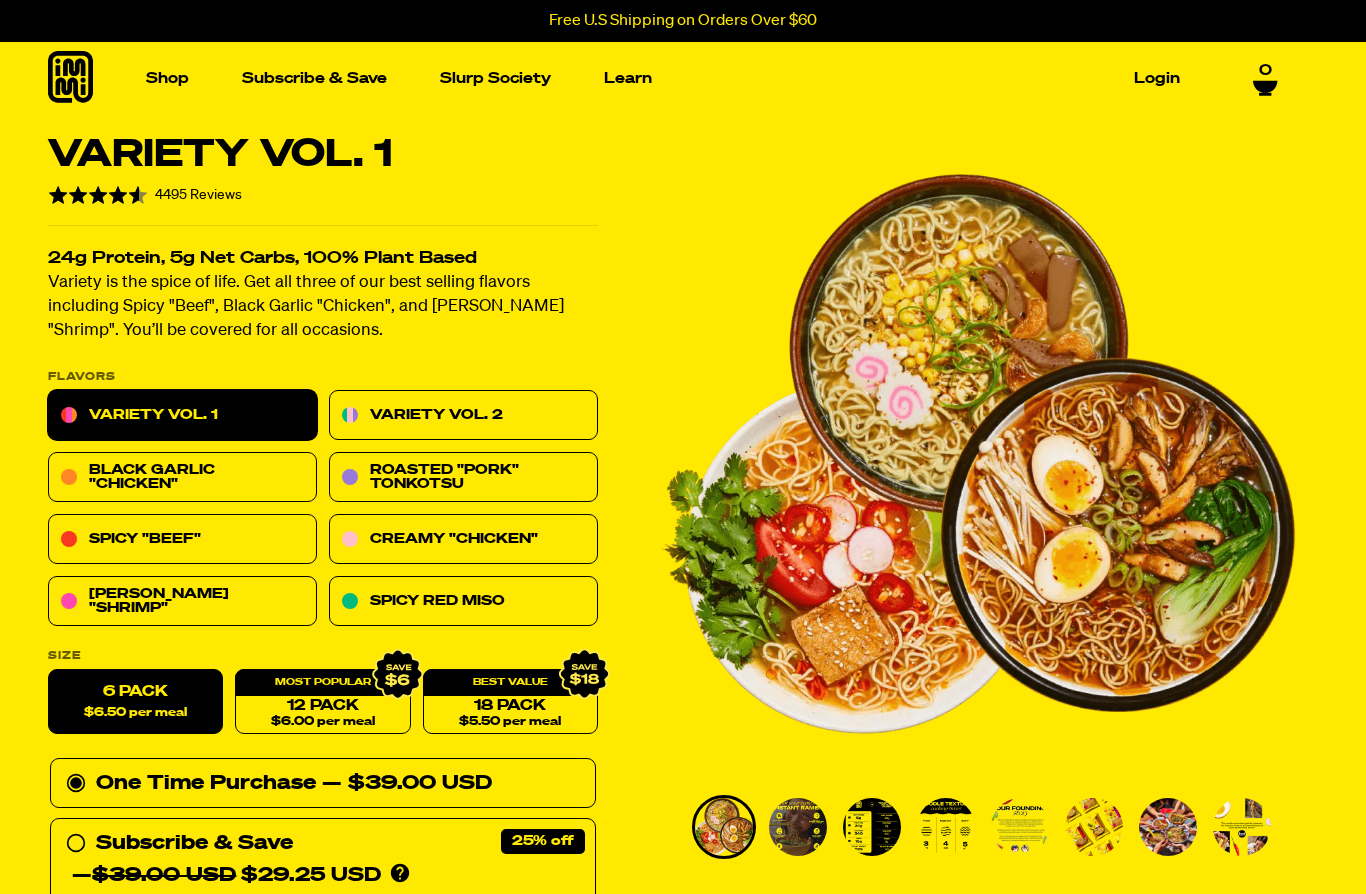 scroll, scrollTop: 0, scrollLeft: 0, axis: both 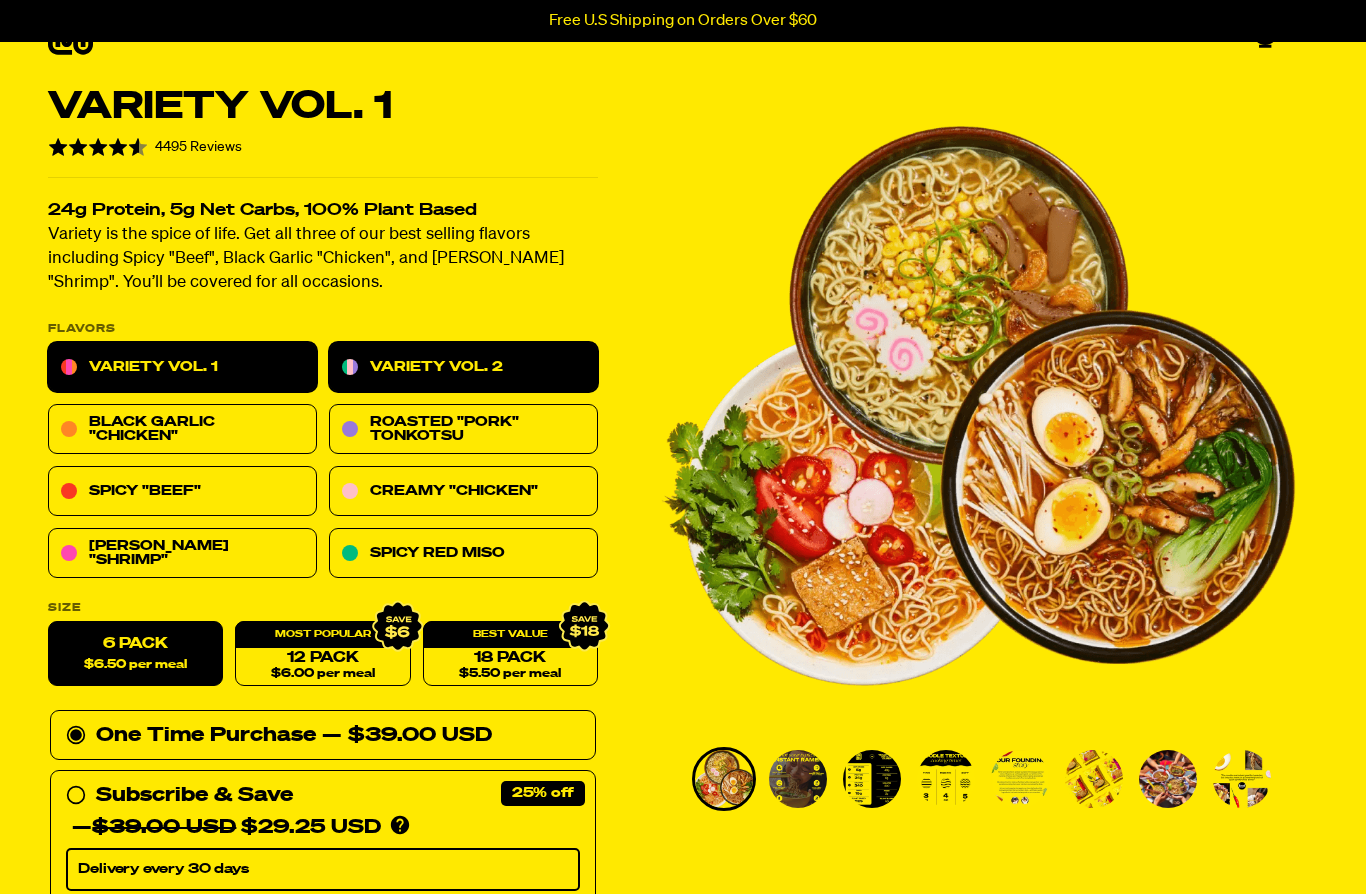 click on "Variety Vol. 2" at bounding box center (463, 368) 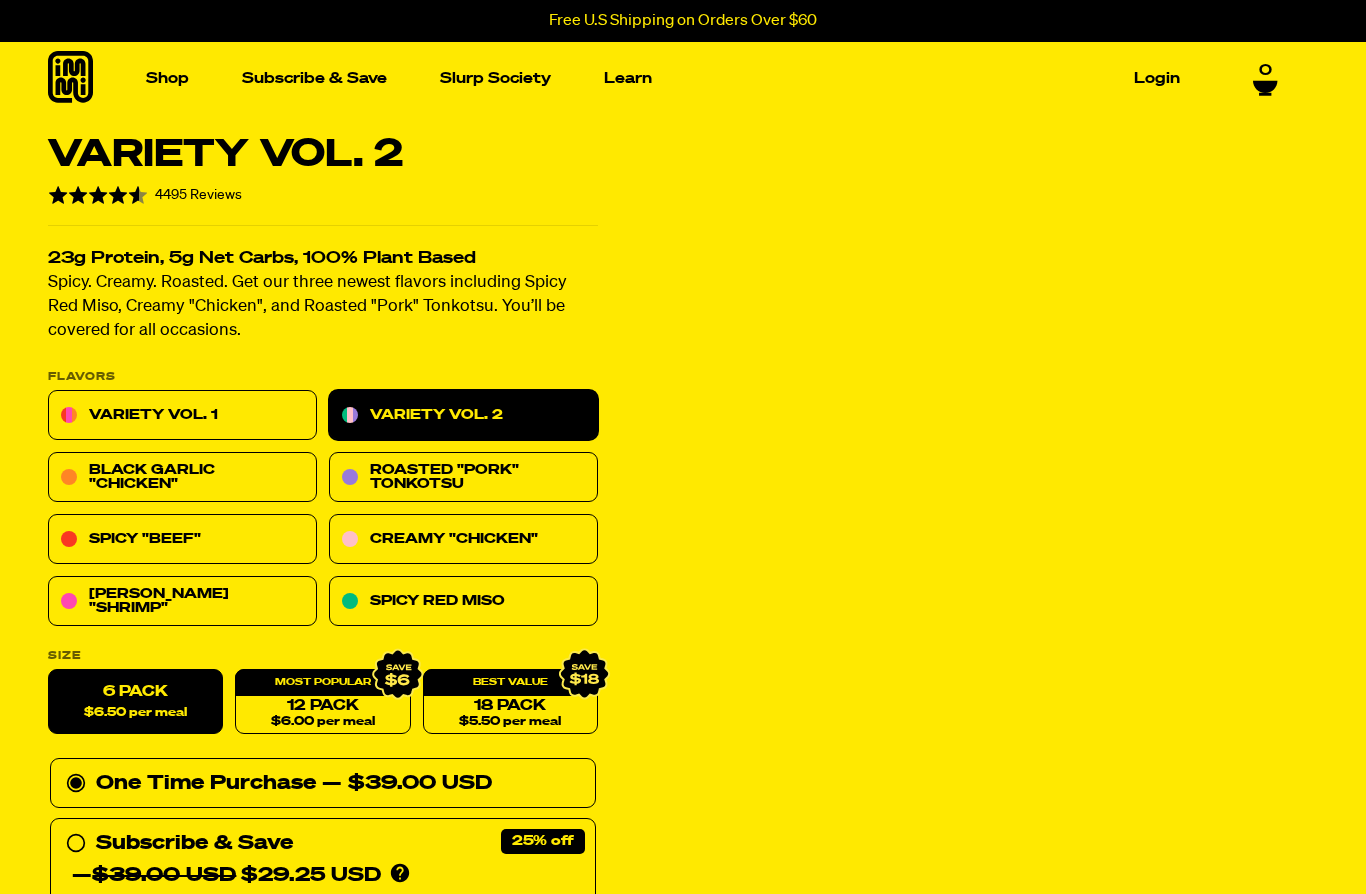 scroll, scrollTop: 0, scrollLeft: 0, axis: both 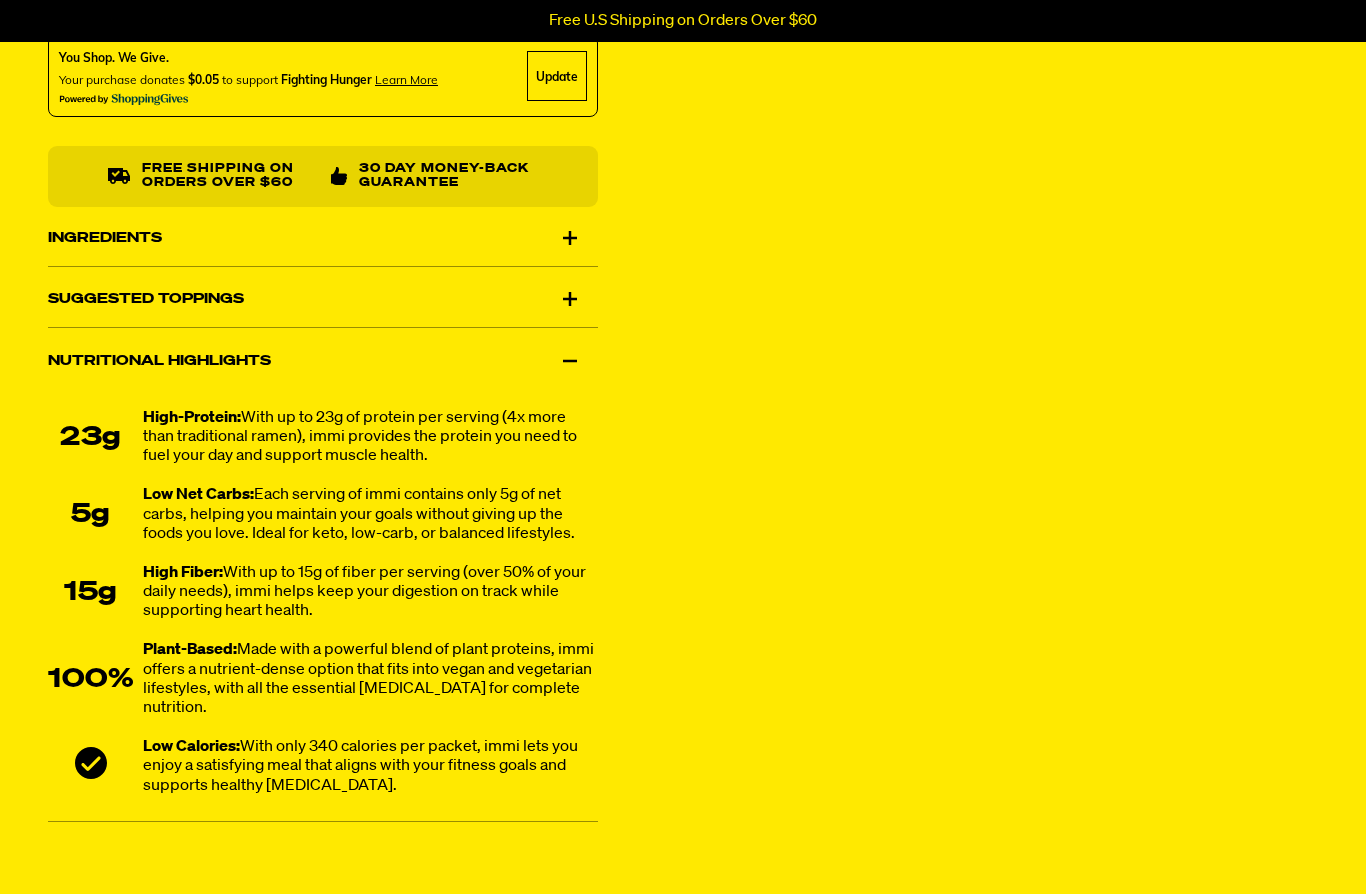 click on "Ingredients" at bounding box center (323, 238) 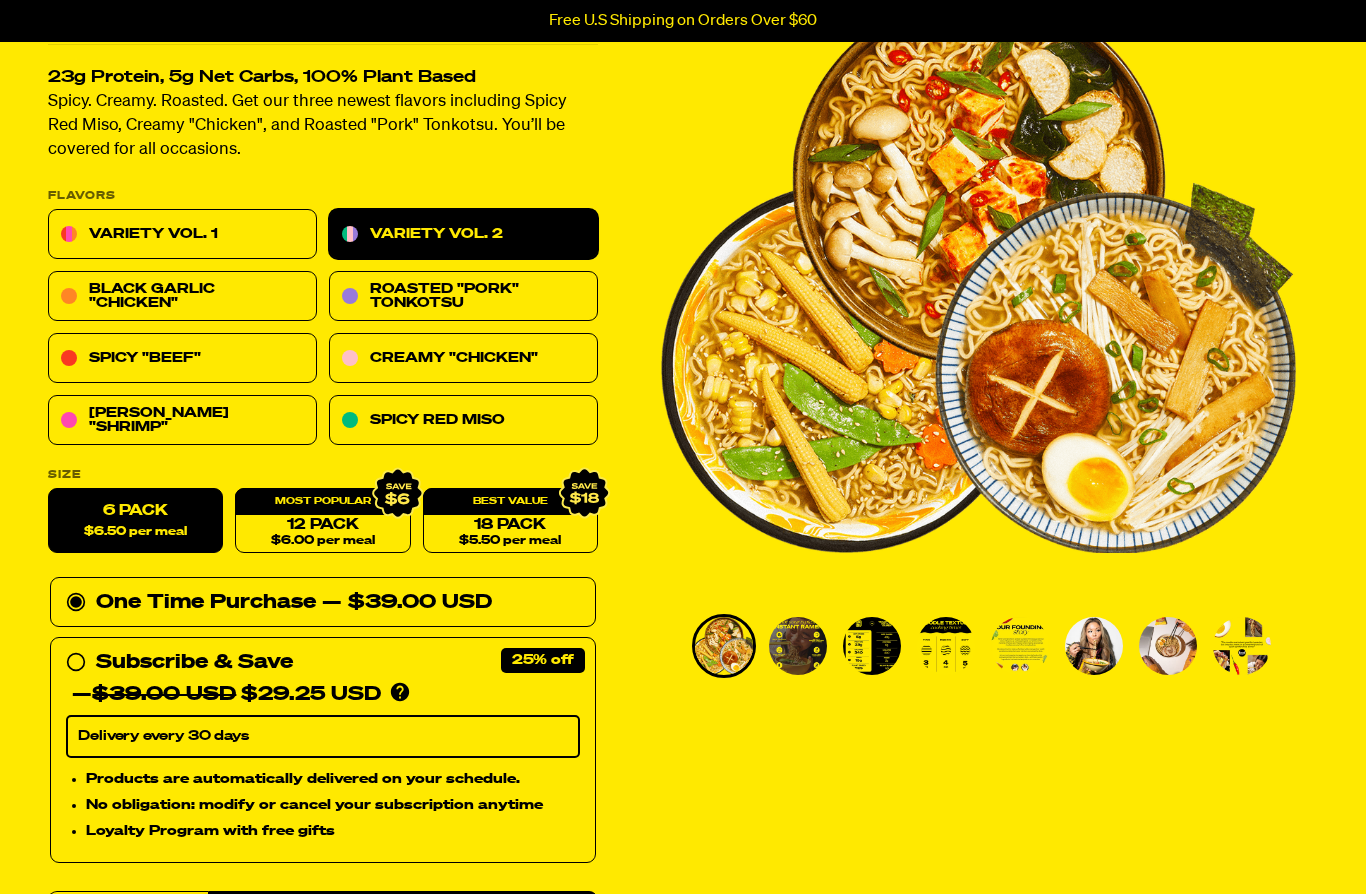 scroll, scrollTop: 181, scrollLeft: 0, axis: vertical 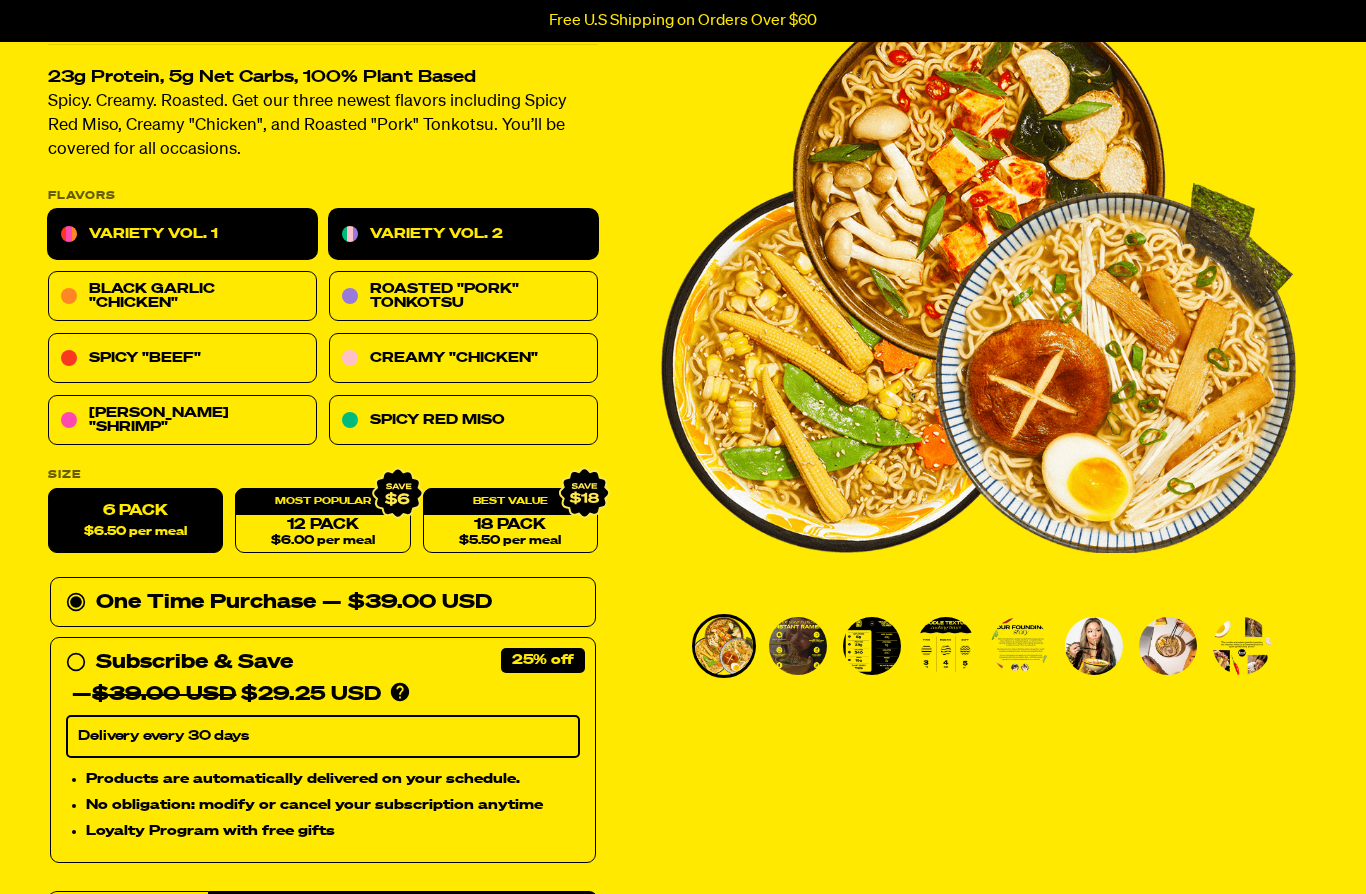 click on "Variety Vol. 1" at bounding box center [182, 235] 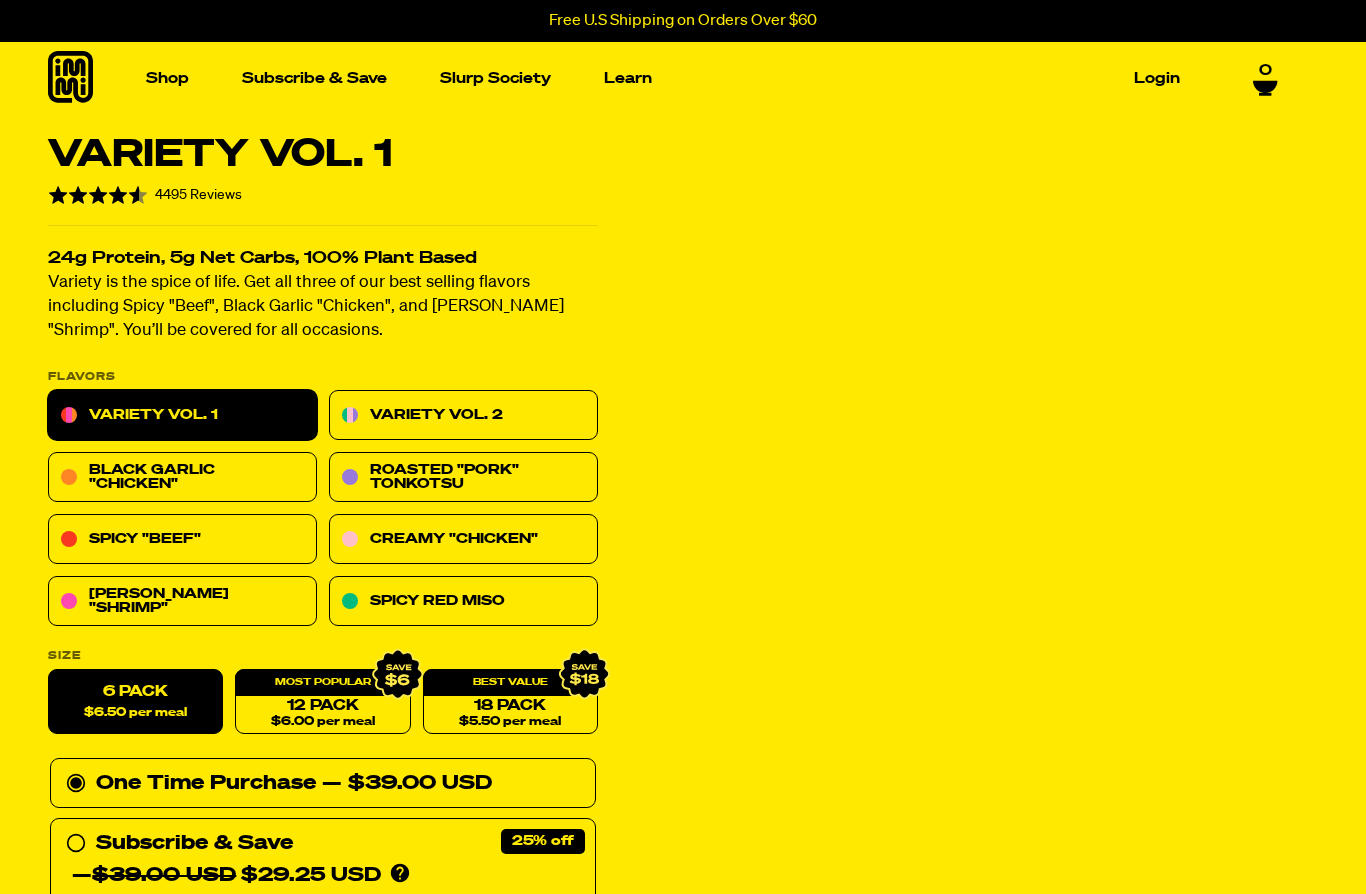 scroll, scrollTop: 0, scrollLeft: 0, axis: both 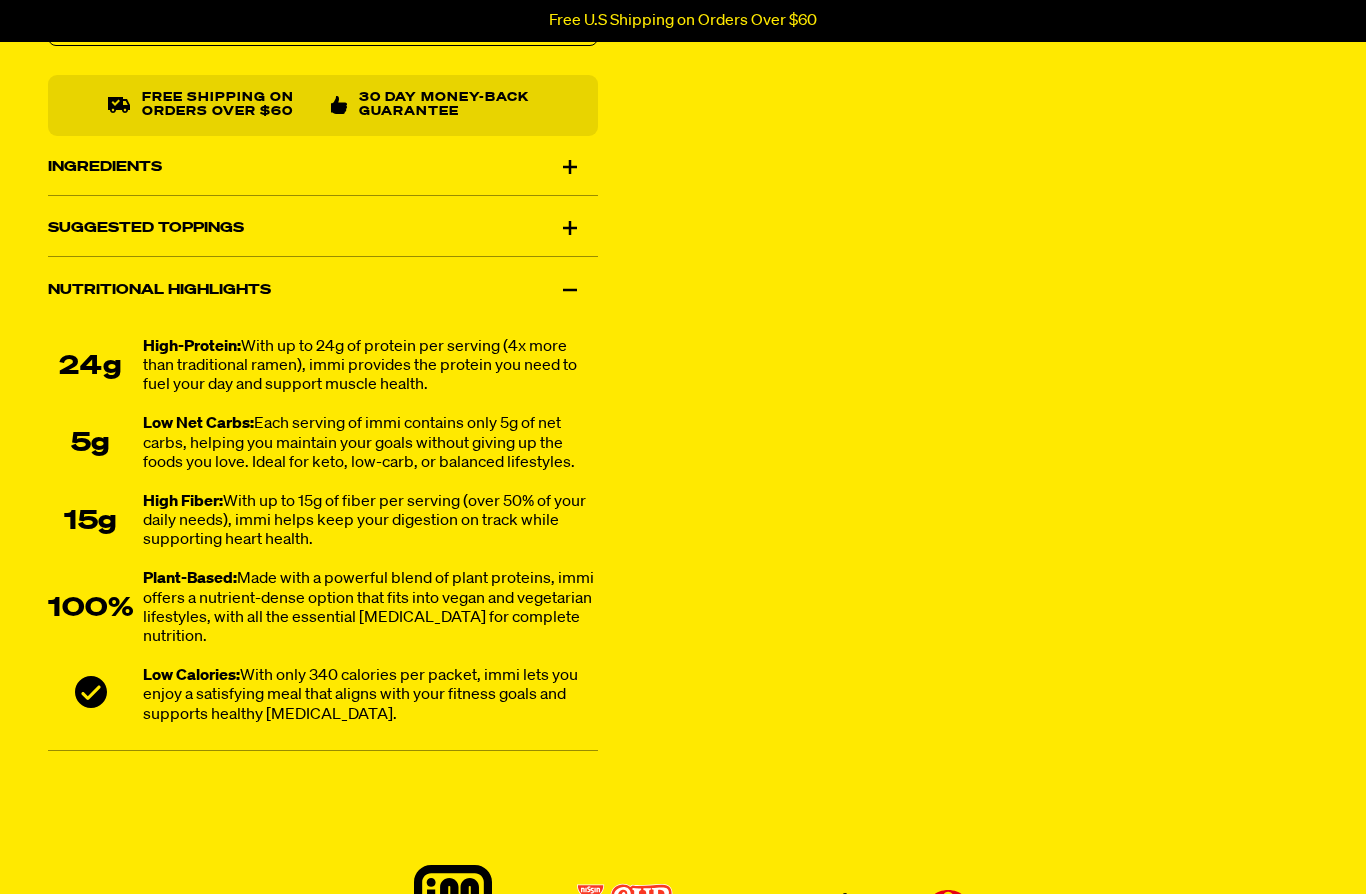 click on "Nutritional Highlights" at bounding box center (323, 290) 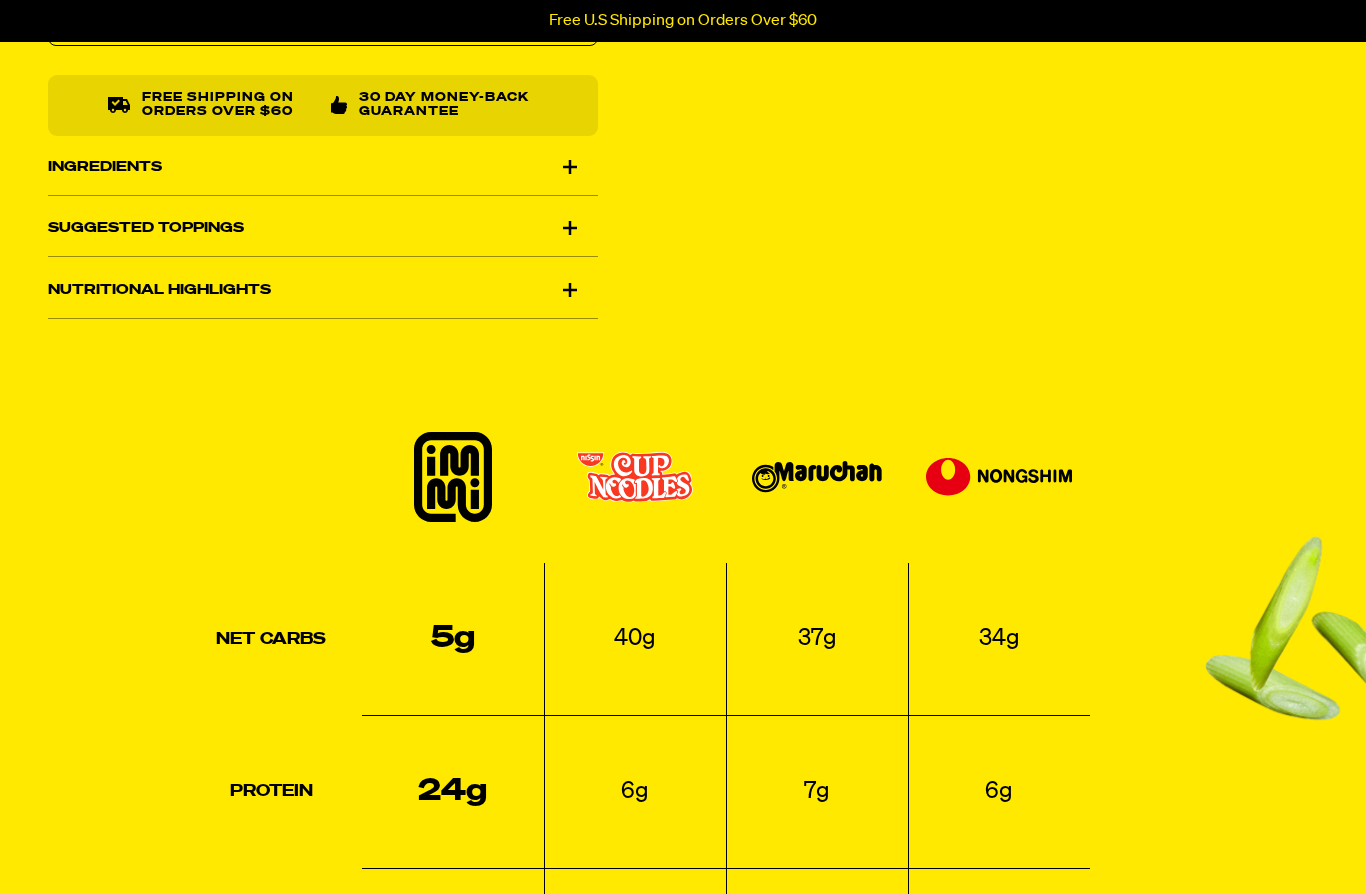 click on "Ingredients" at bounding box center [323, 167] 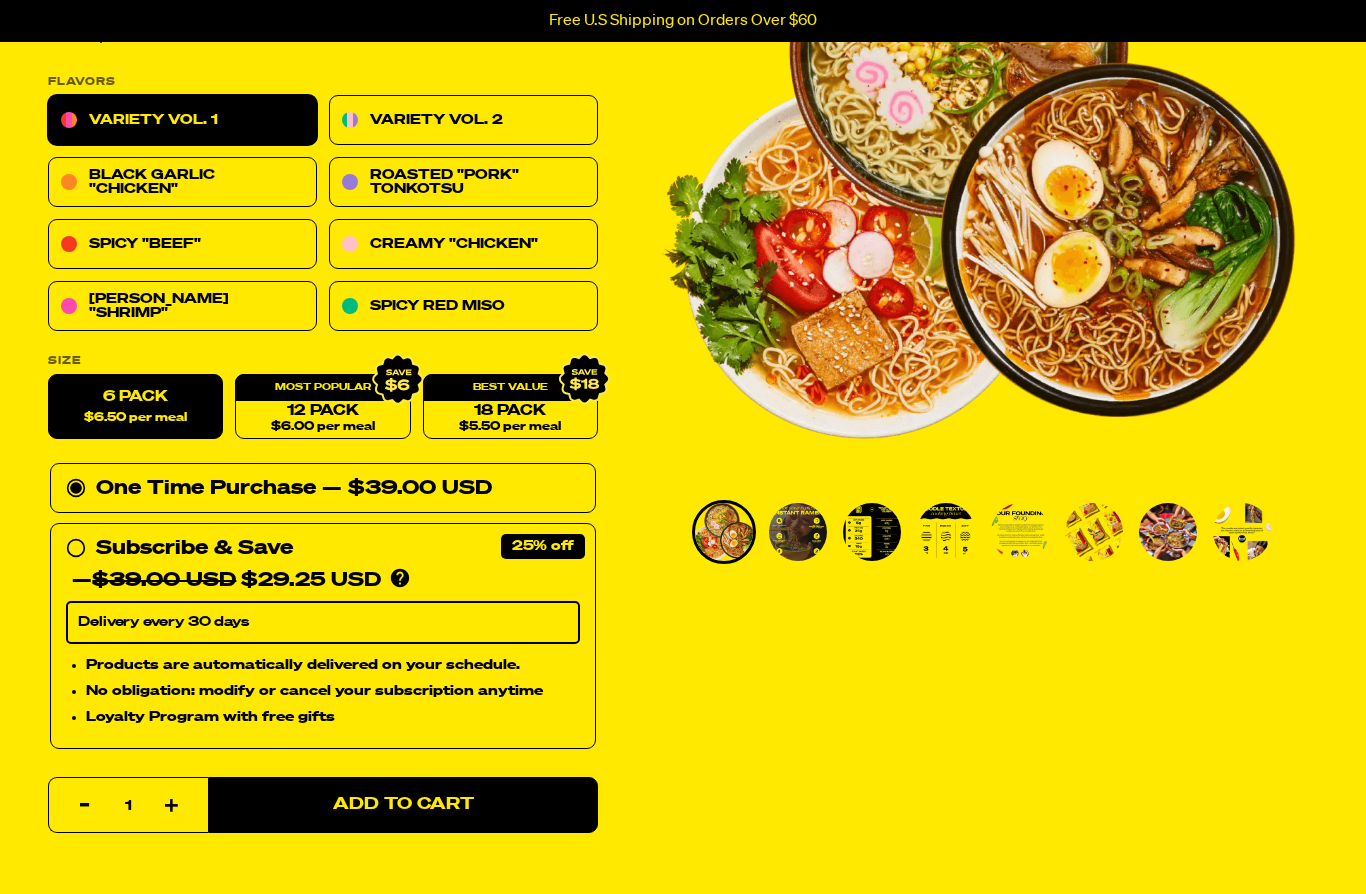 scroll, scrollTop: 295, scrollLeft: 0, axis: vertical 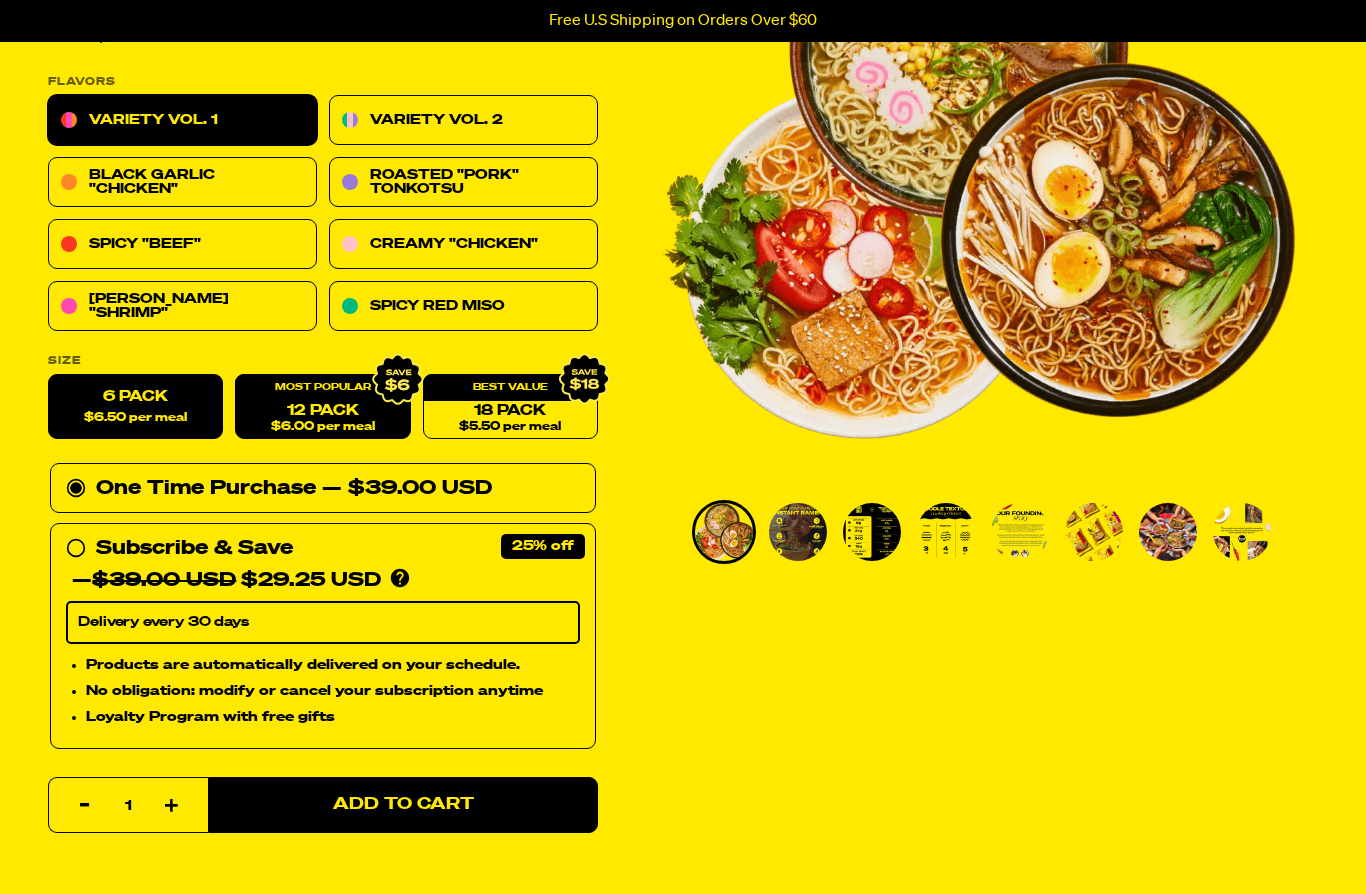 click on "$6.00 per meal" at bounding box center [323, 427] 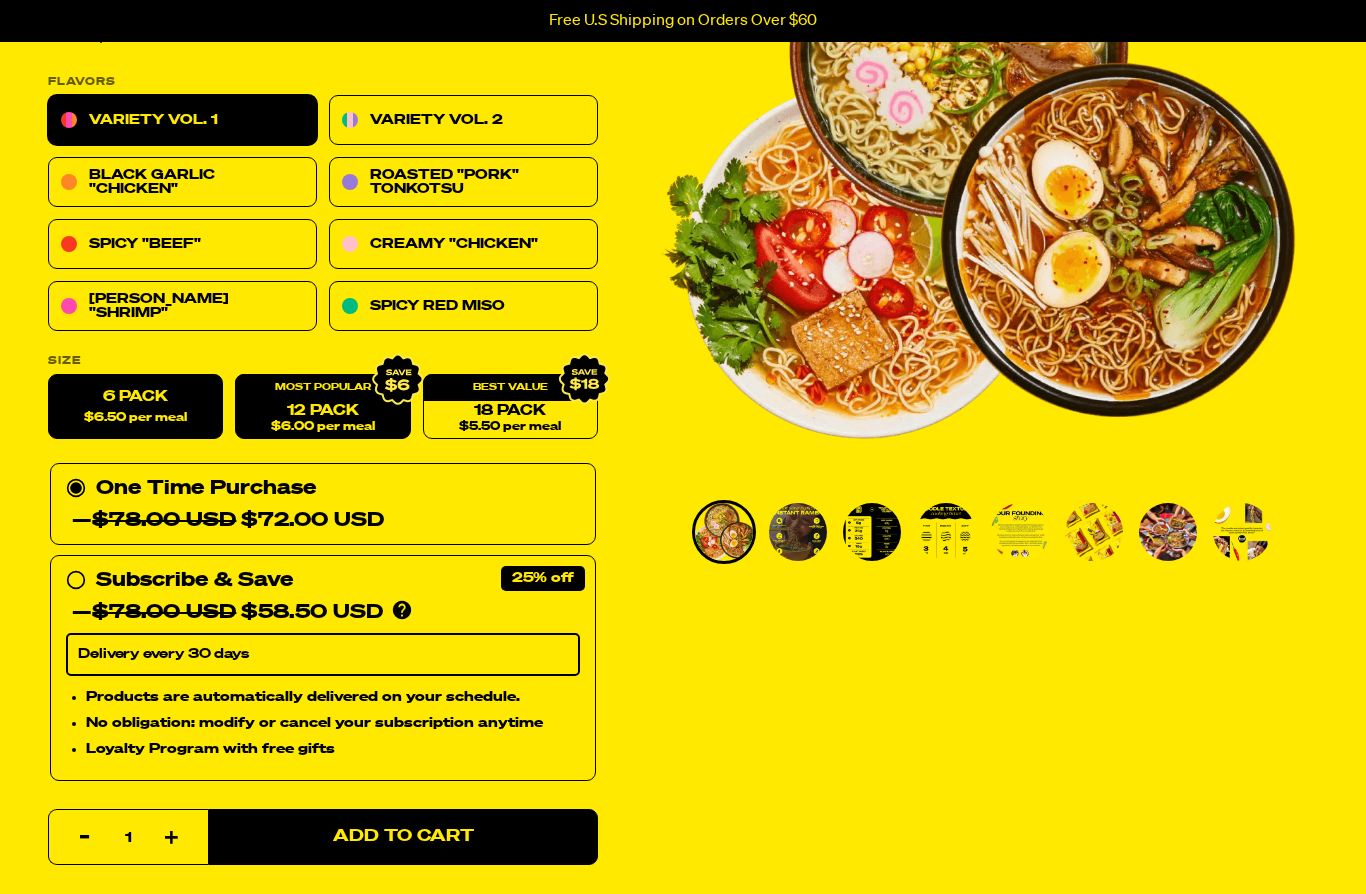 click on "6 Pack $6.50 per meal" at bounding box center (135, 407) 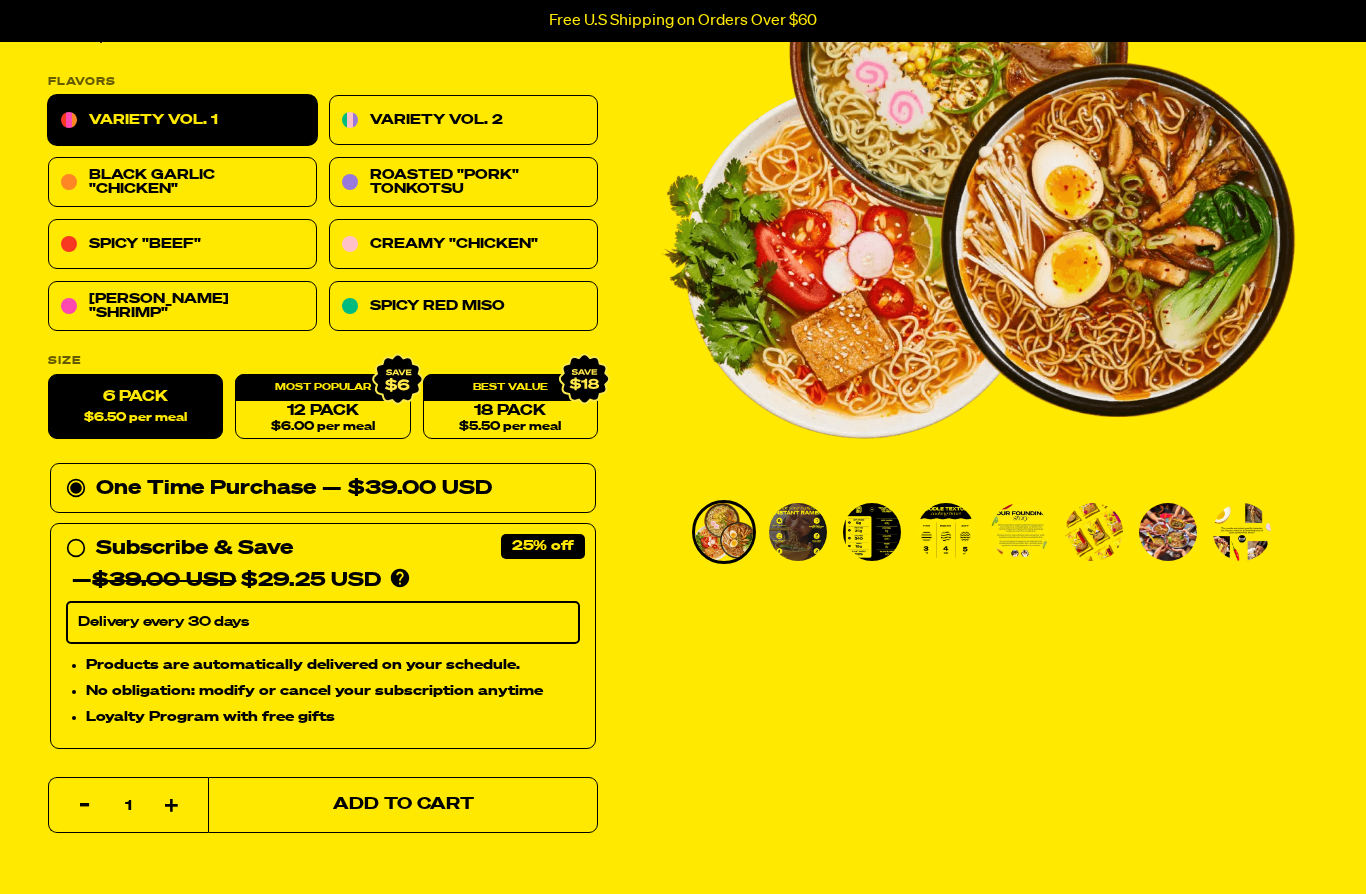 click on "Add to Cart" at bounding box center (403, 805) 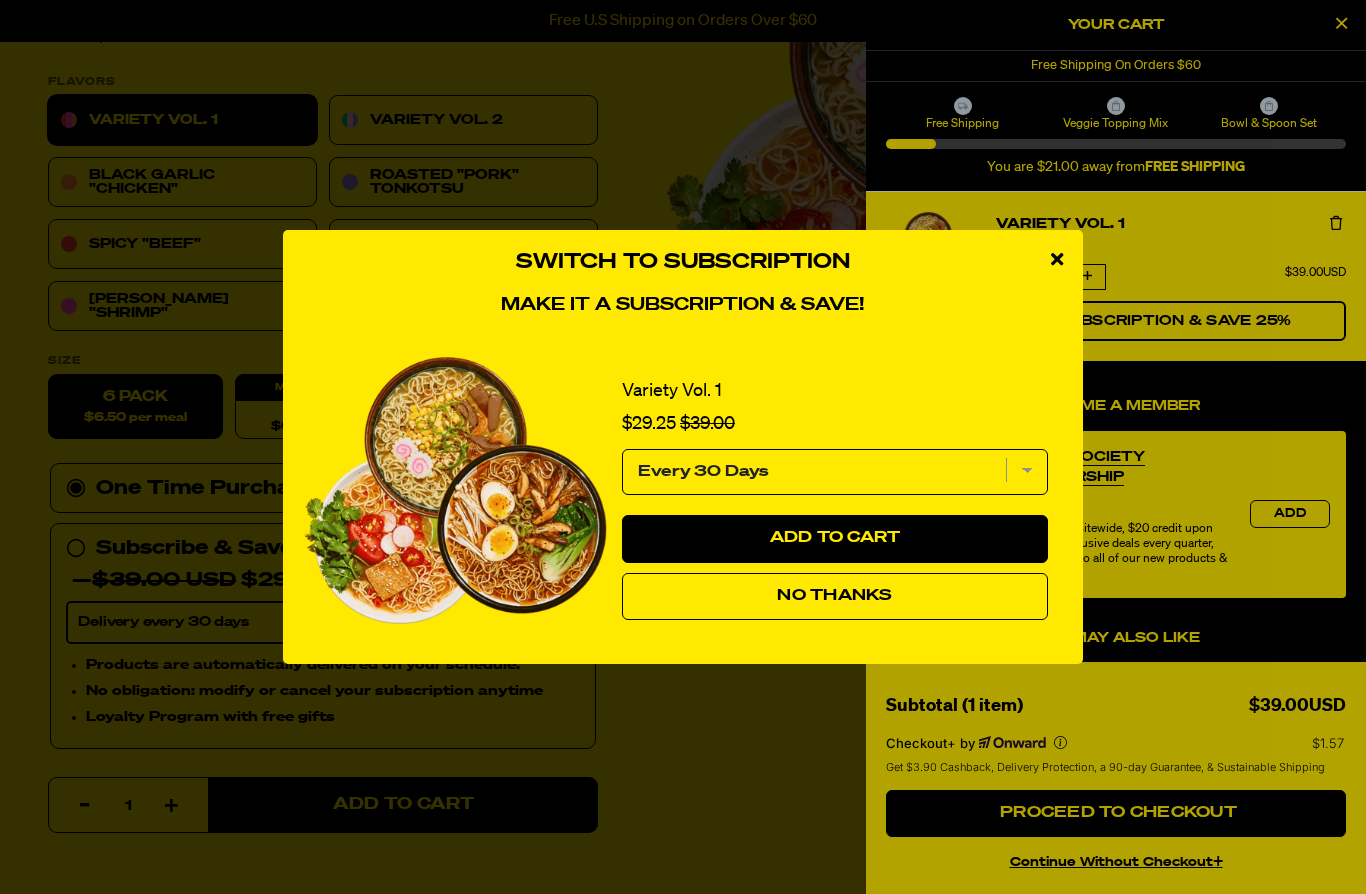 click on "No Thanks" at bounding box center [835, 597] 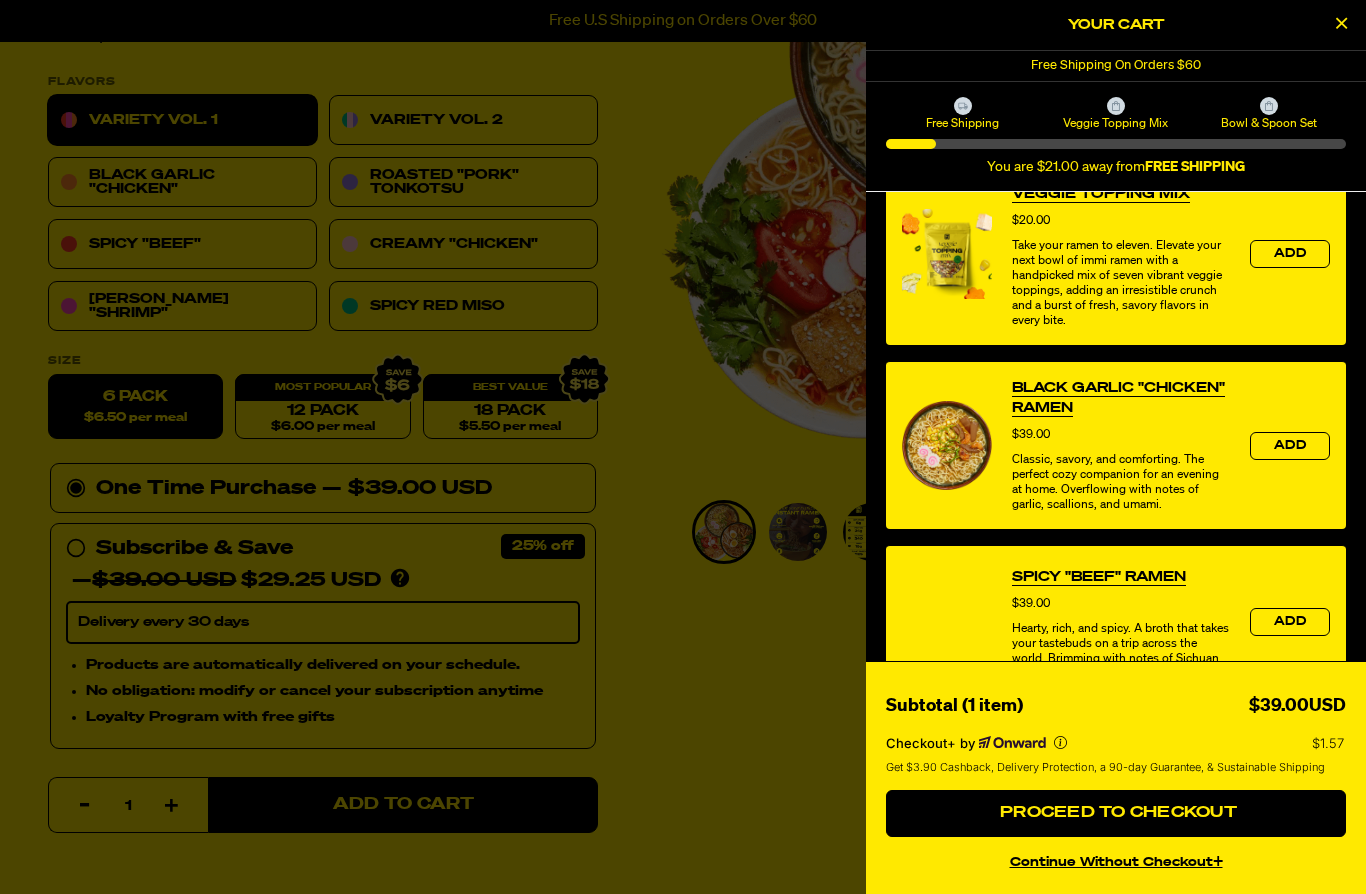 scroll, scrollTop: 681, scrollLeft: 0, axis: vertical 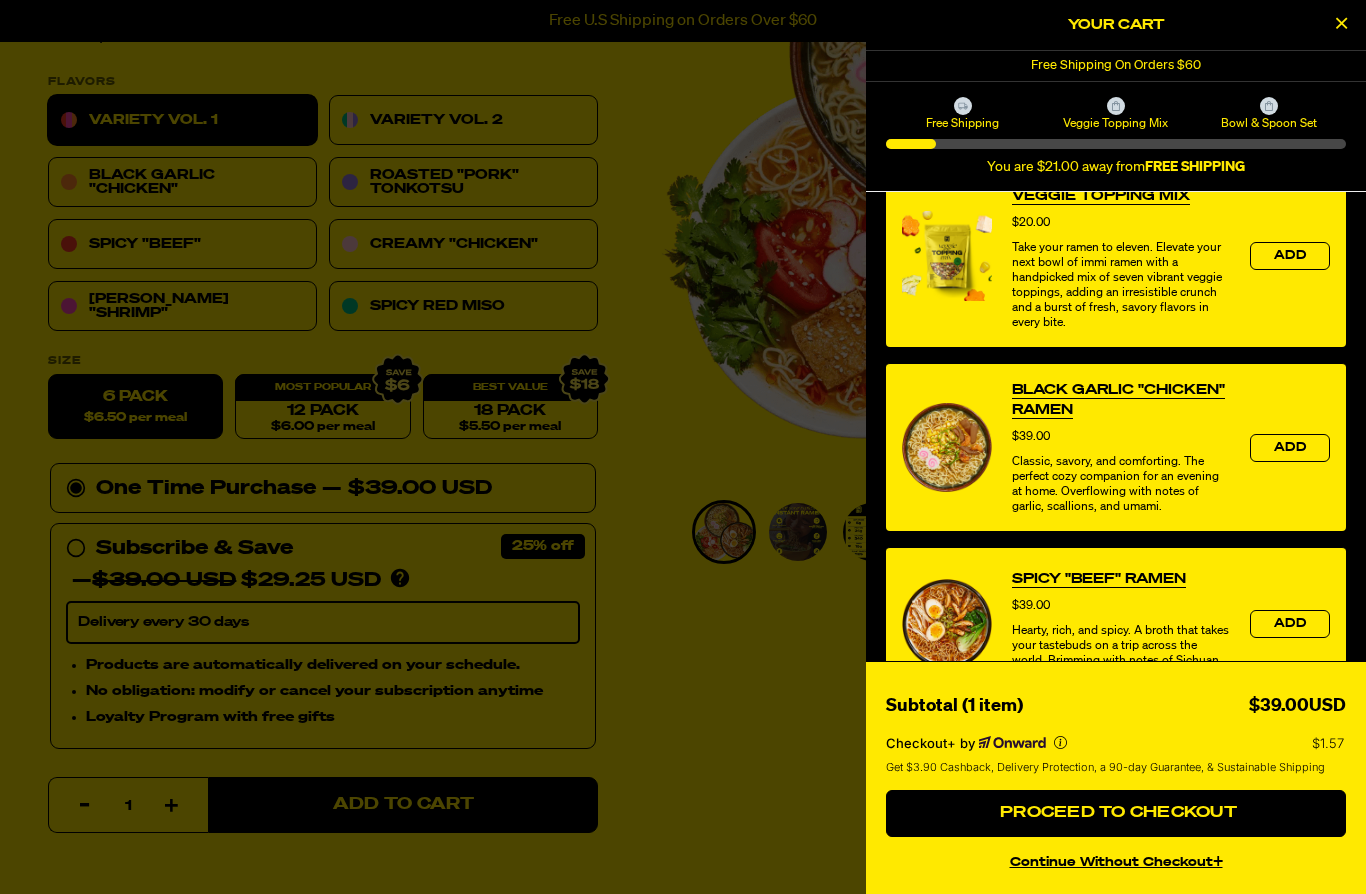 click on "continue without Checkout+" at bounding box center (1116, 859) 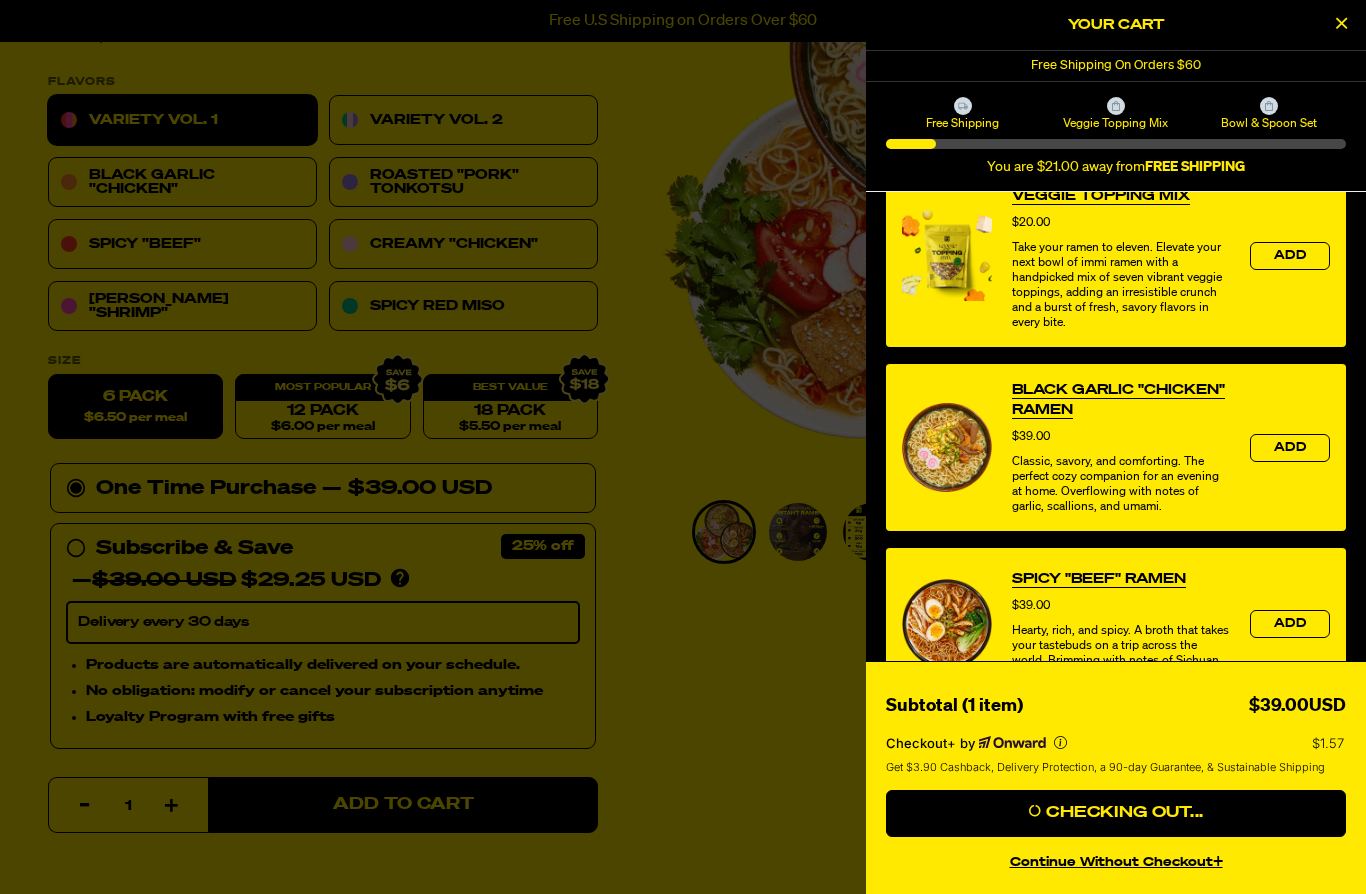 scroll, scrollTop: 381, scrollLeft: 0, axis: vertical 